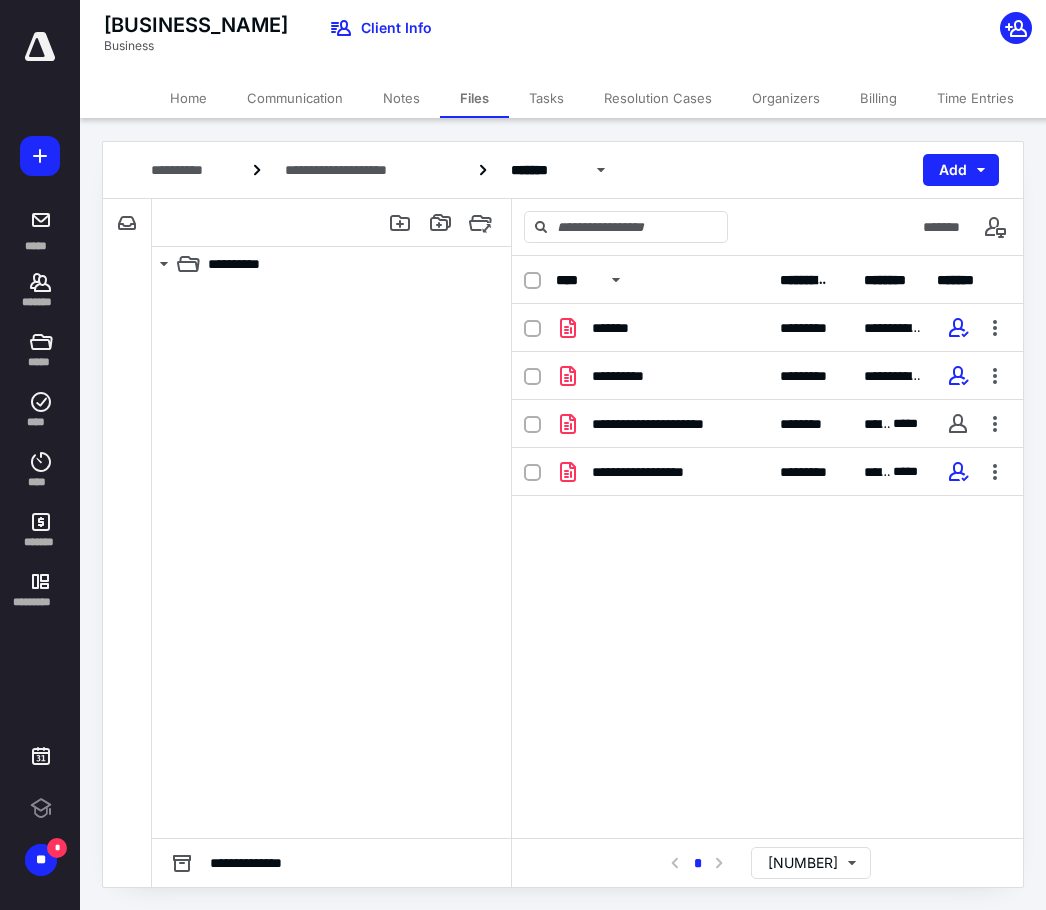 scroll, scrollTop: 0, scrollLeft: 0, axis: both 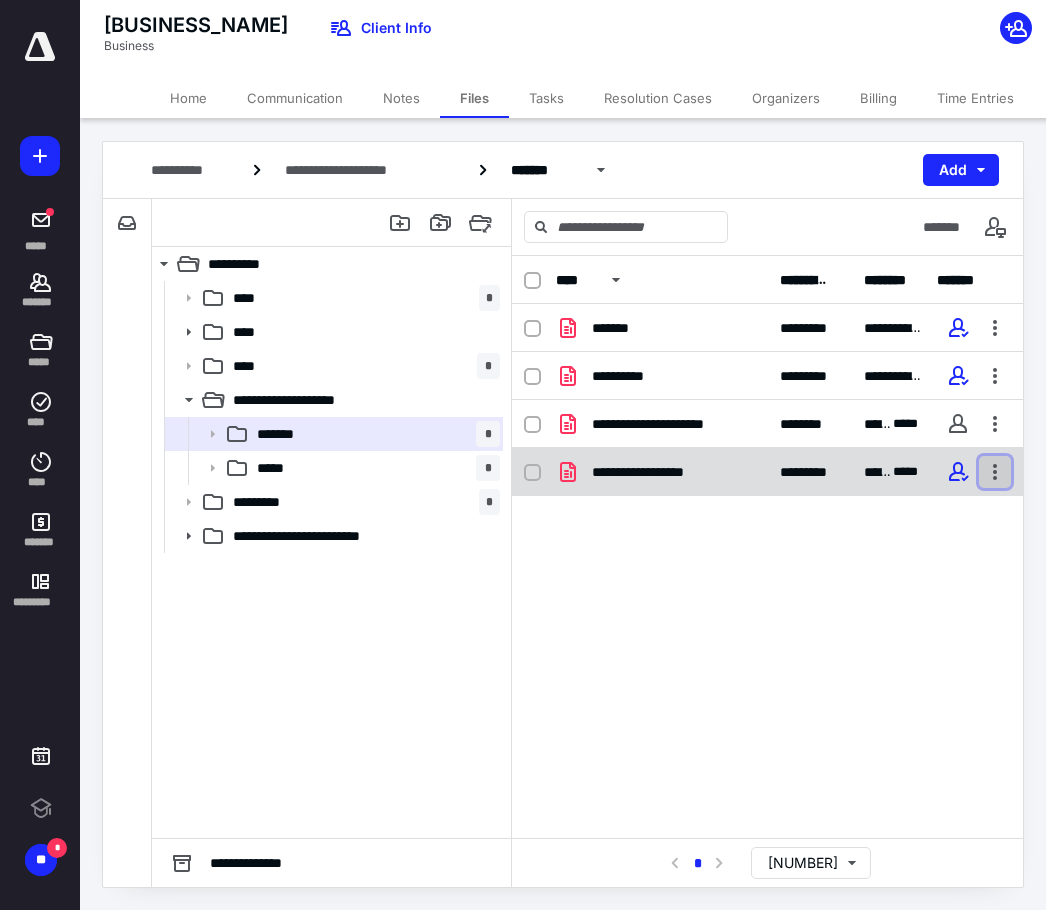 click at bounding box center [995, 328] 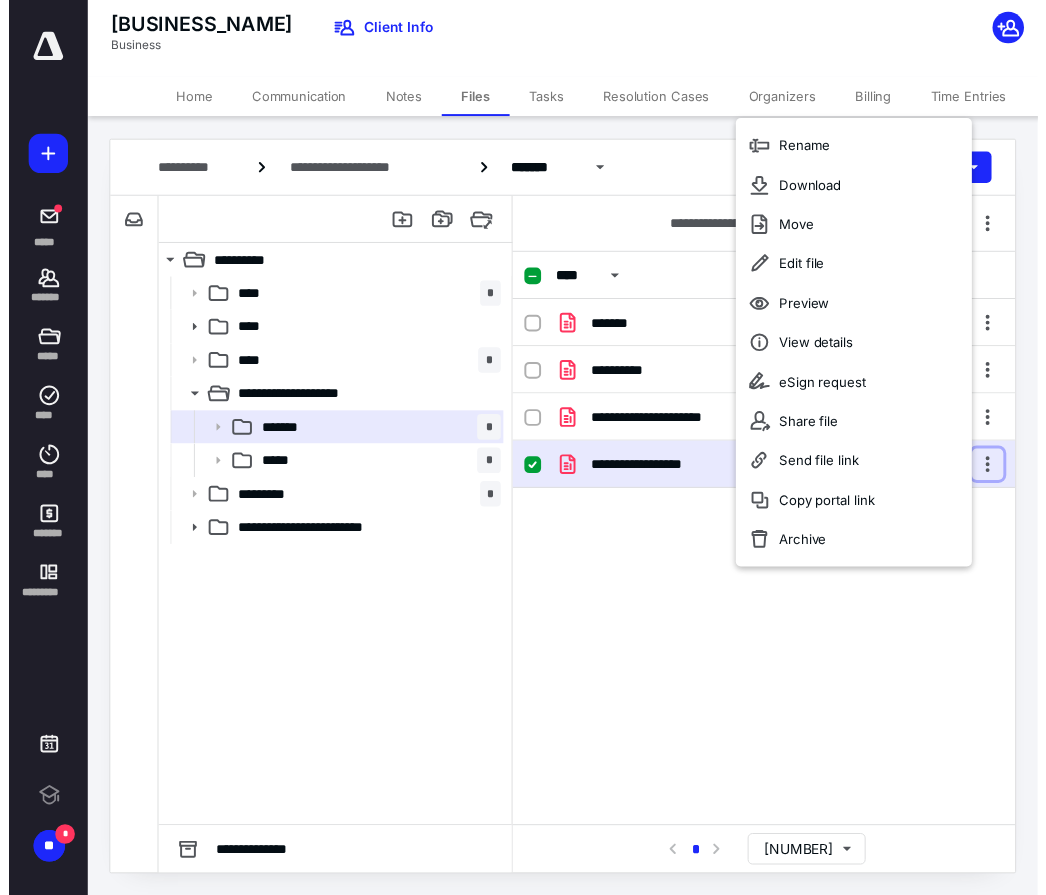 scroll, scrollTop: 0, scrollLeft: 0, axis: both 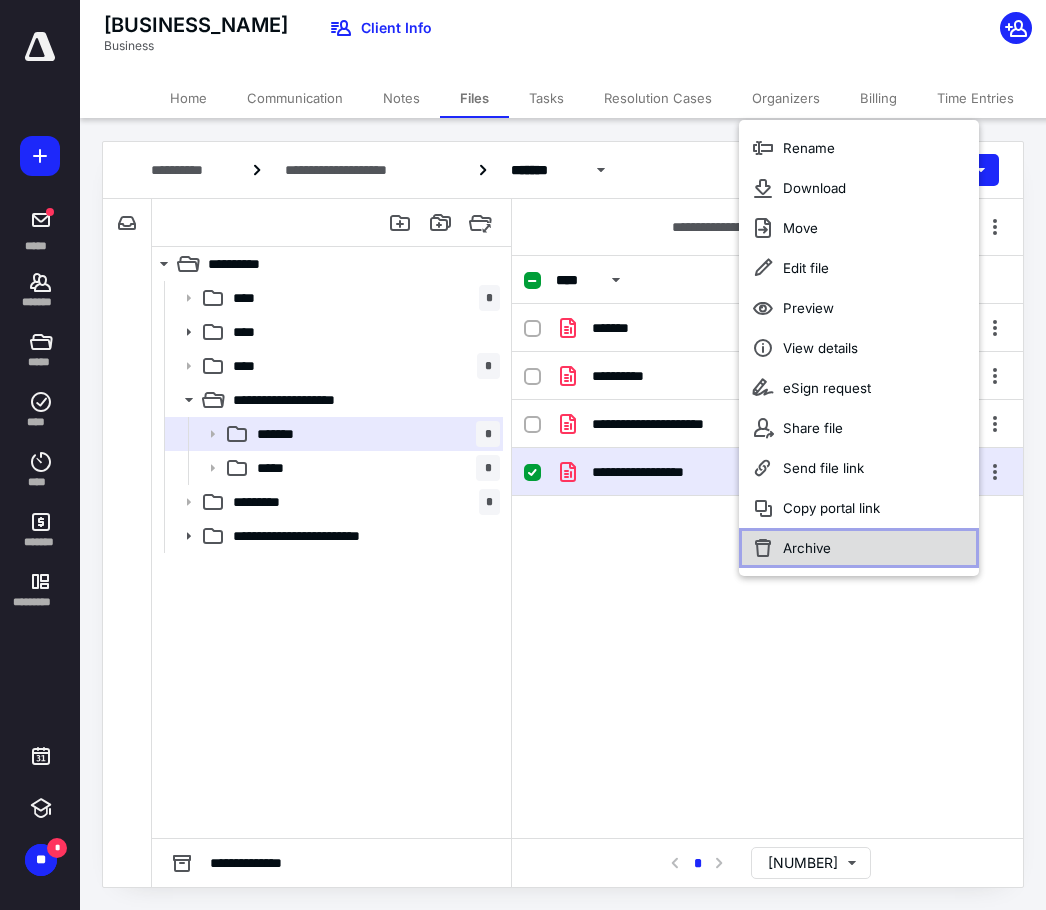 click on "Archive" at bounding box center (859, 548) 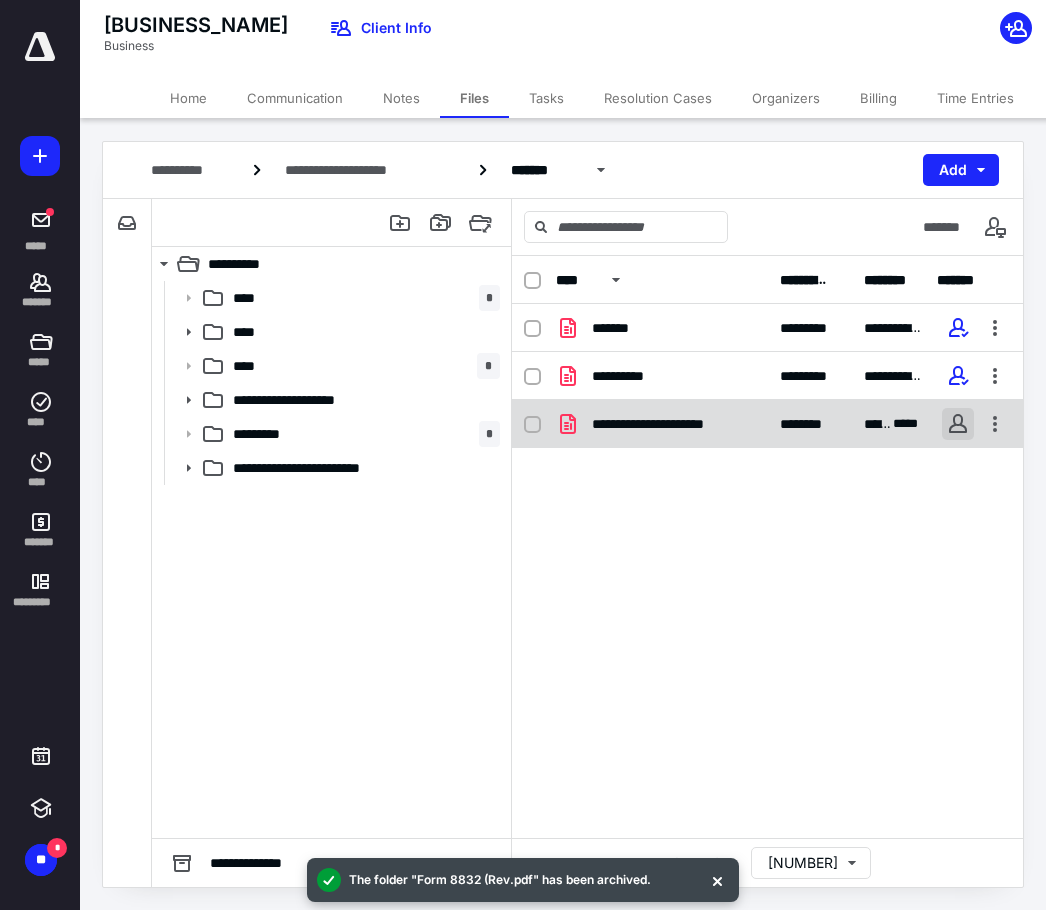 click at bounding box center [958, 328] 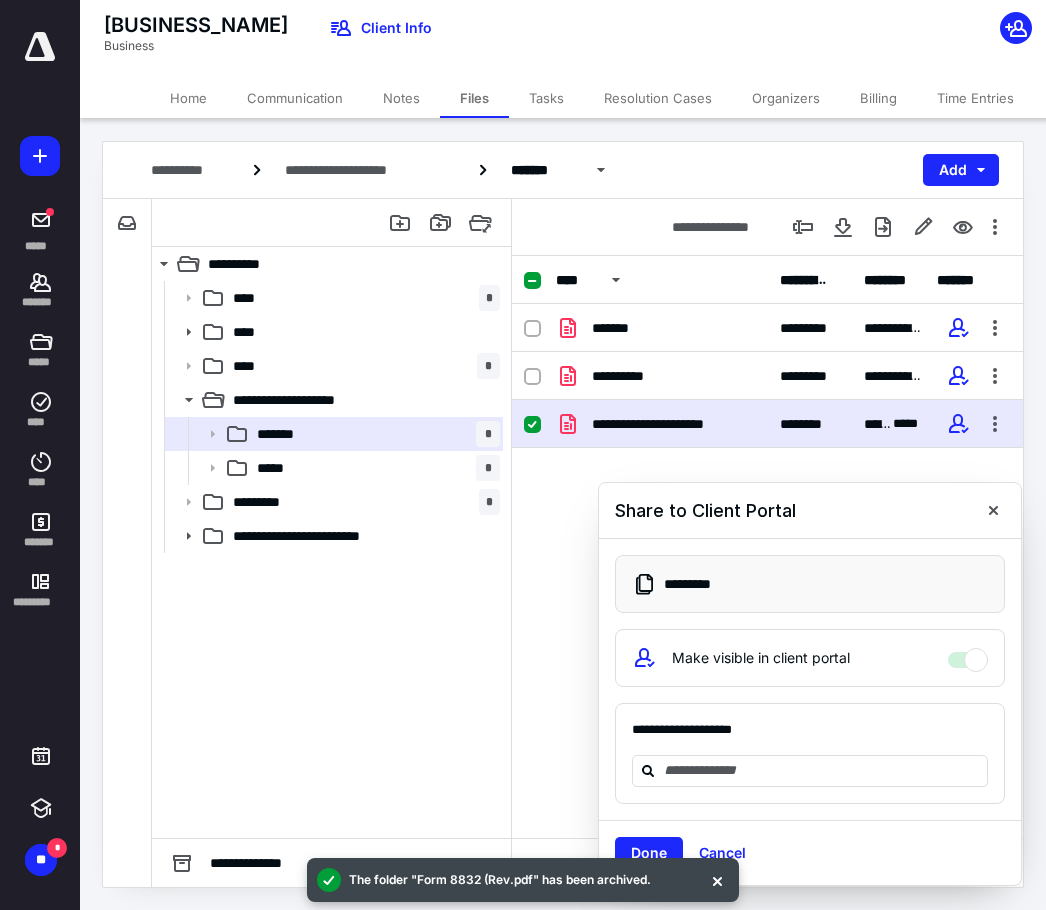 click on "**********" at bounding box center (810, 738) 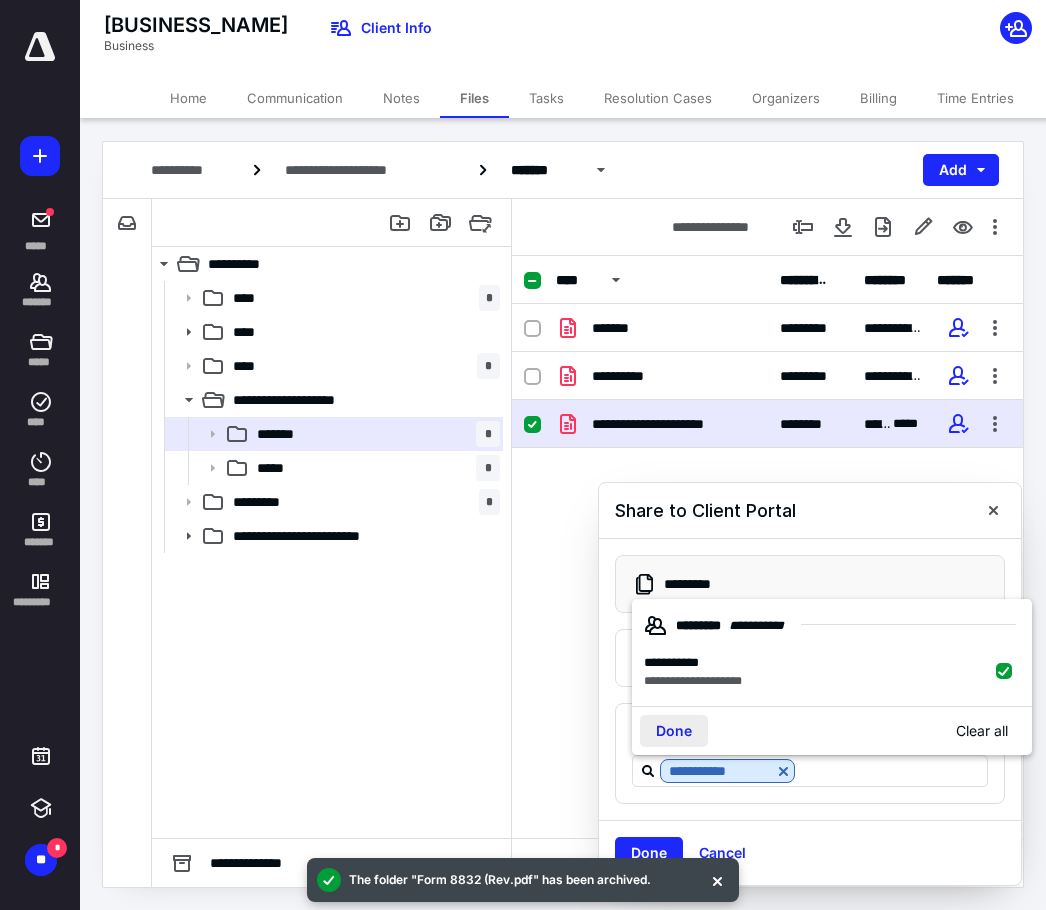 click on "Done" at bounding box center [674, 731] 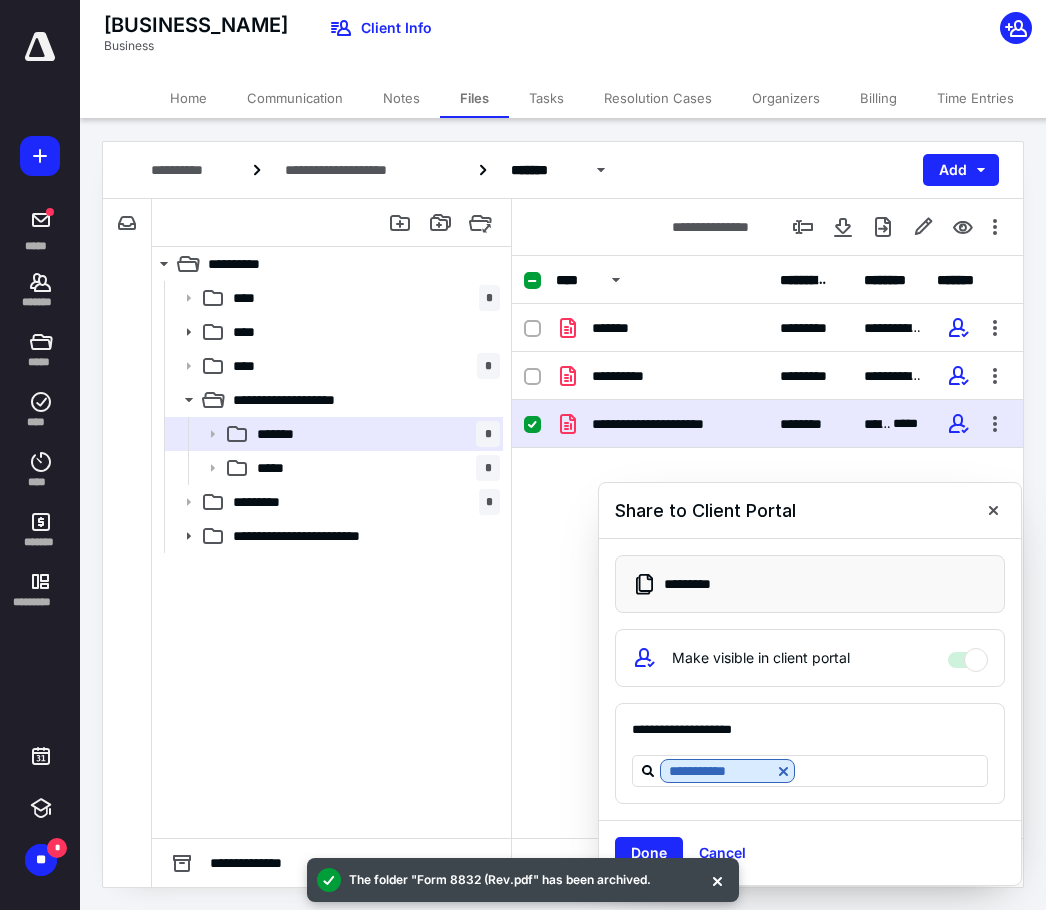 click on "Done" at bounding box center (649, 853) 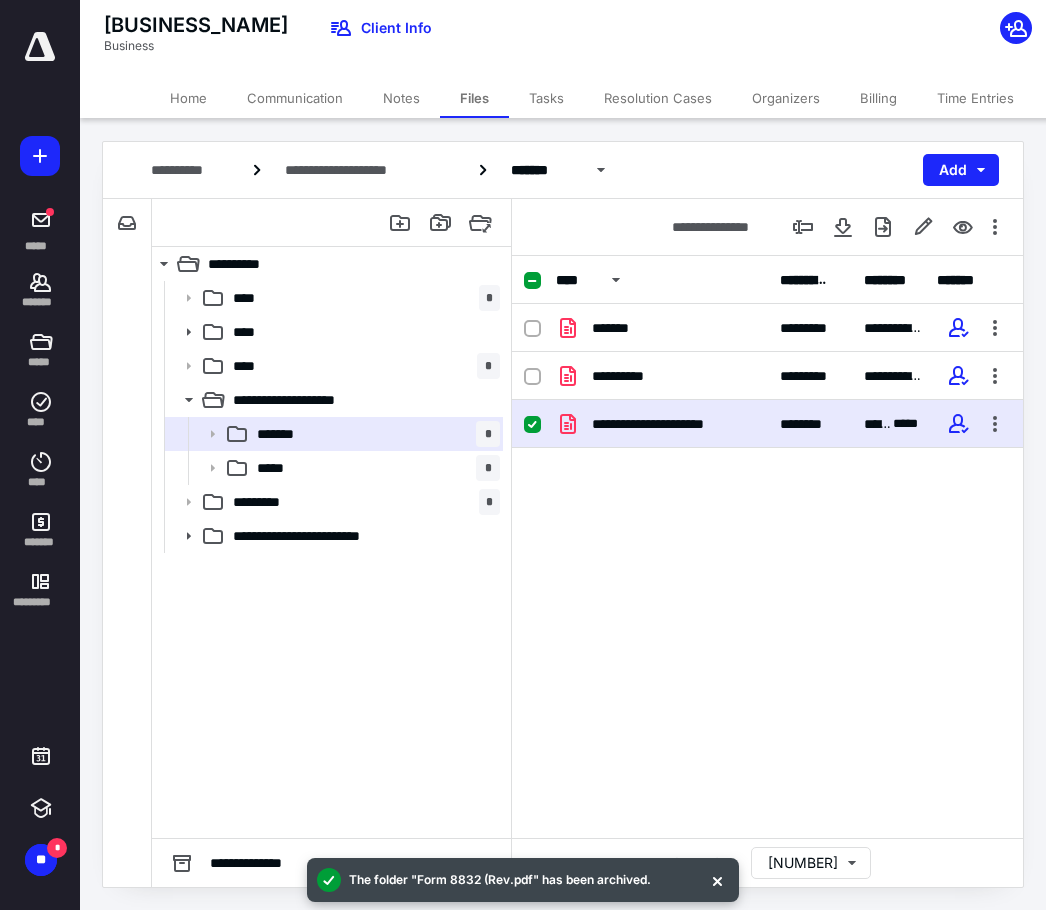 click on "**********" at bounding box center (563, 513) 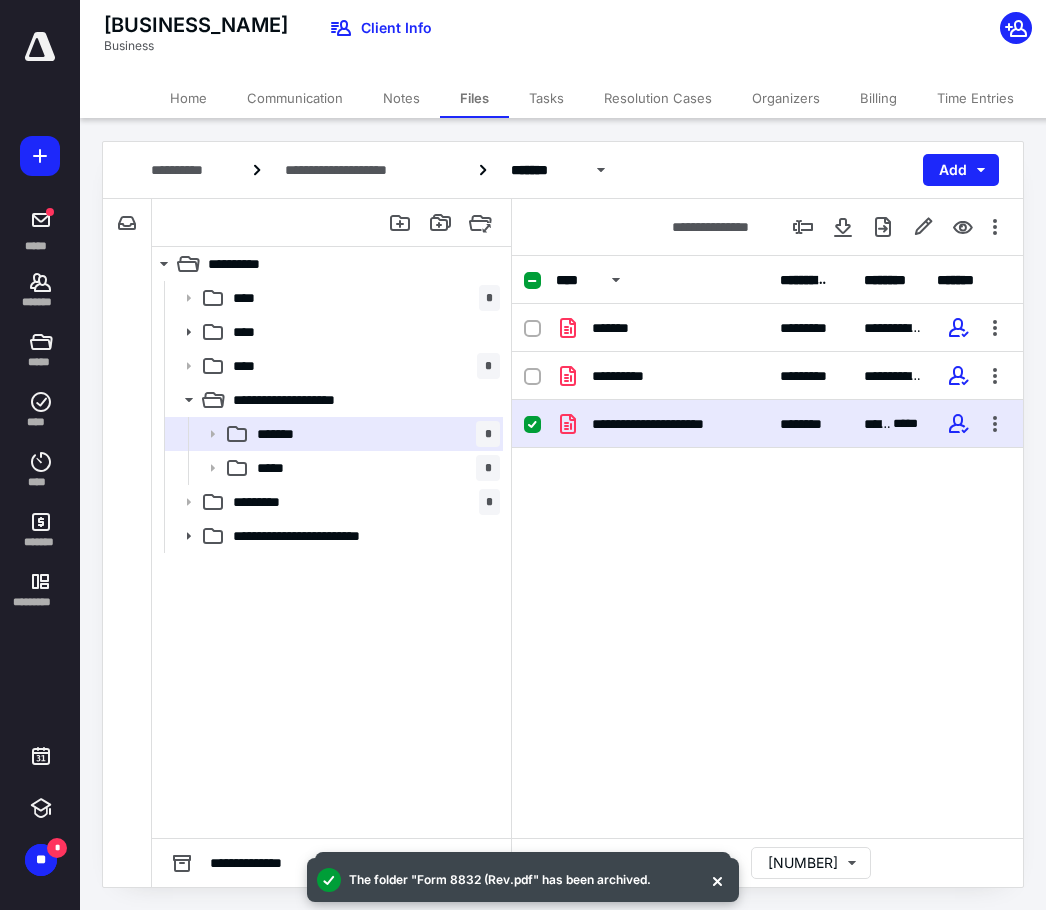 click on "Tasks" at bounding box center [546, 98] 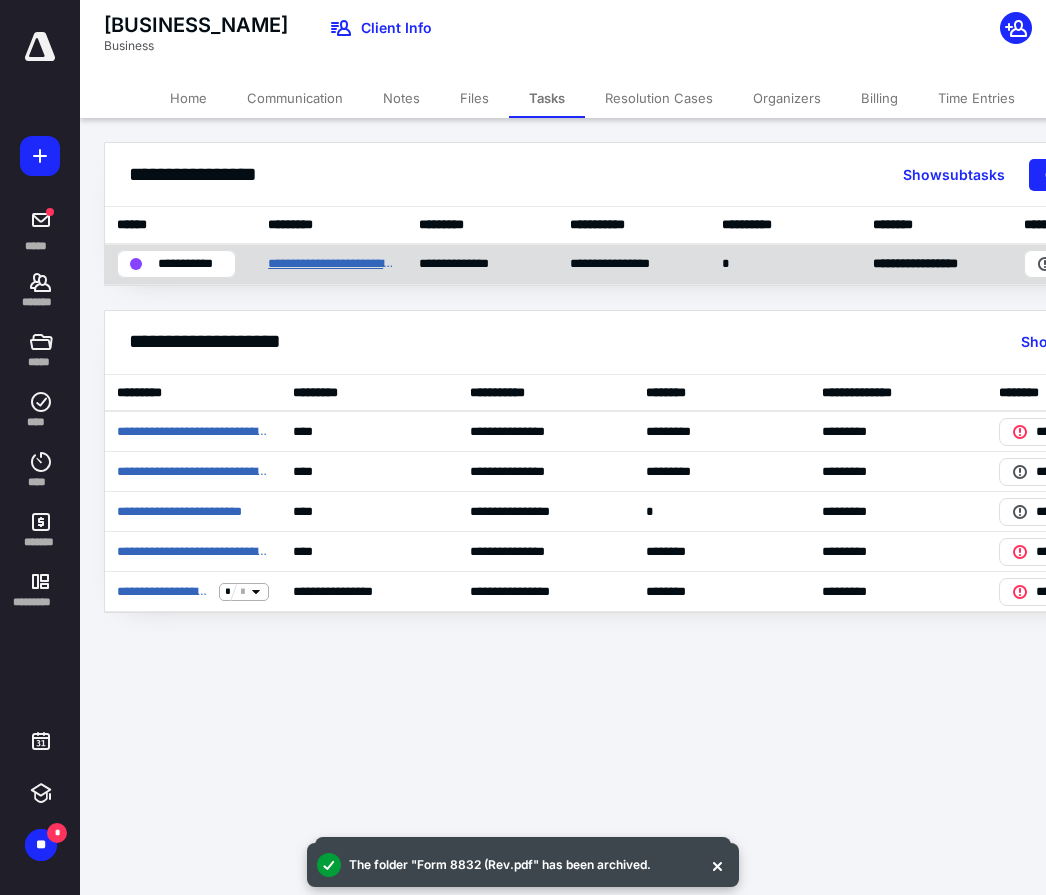 click on "**********" at bounding box center (331, 264) 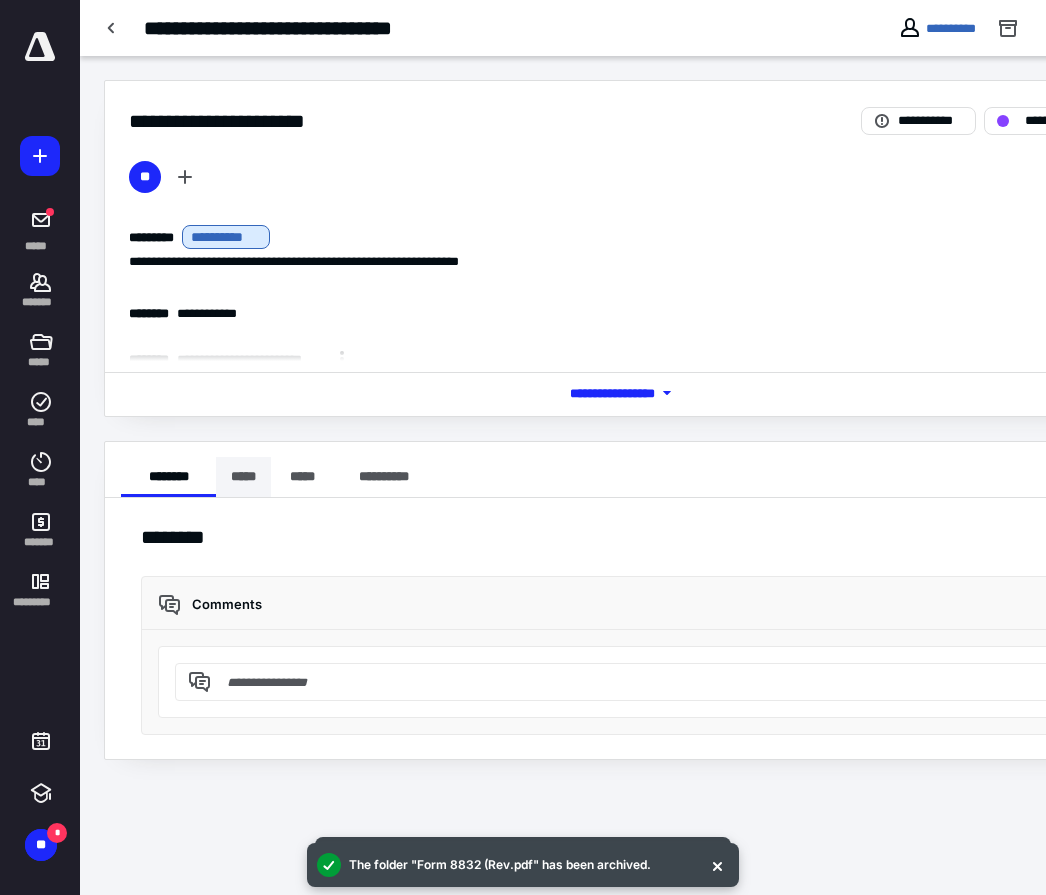 click on "*****" at bounding box center [243, 477] 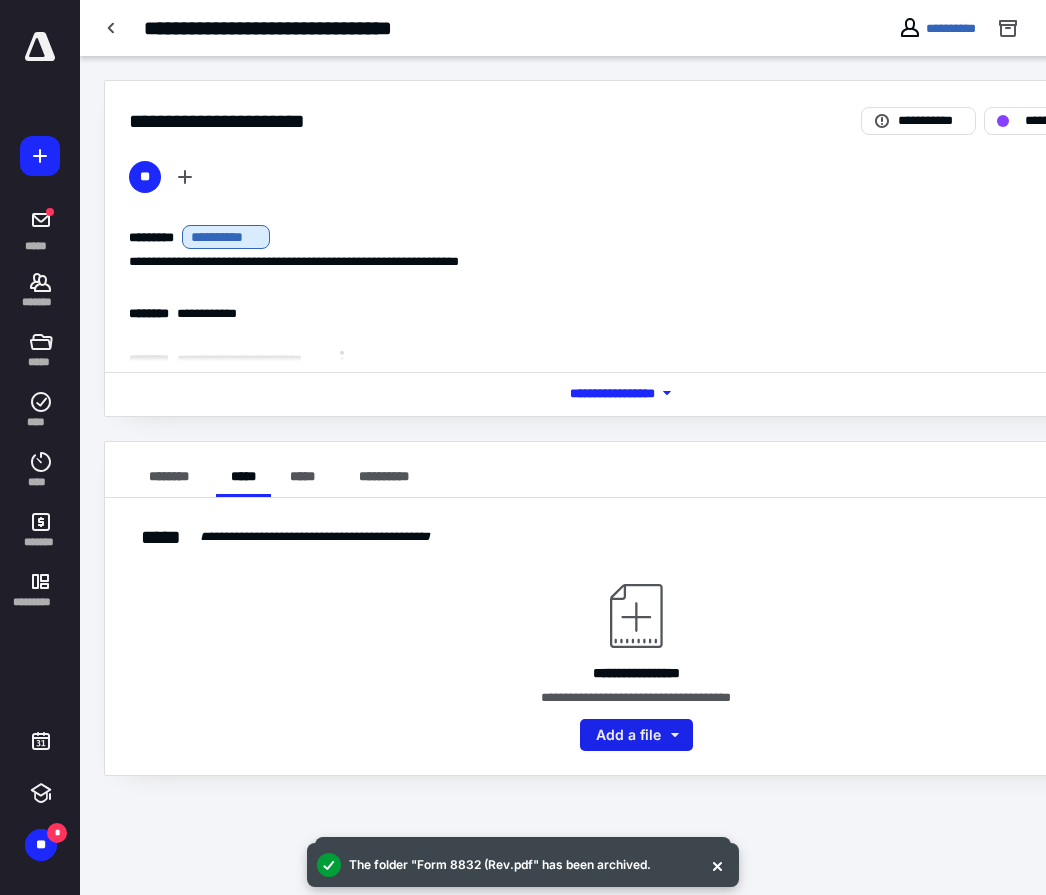 click on "Add a file" at bounding box center [636, 735] 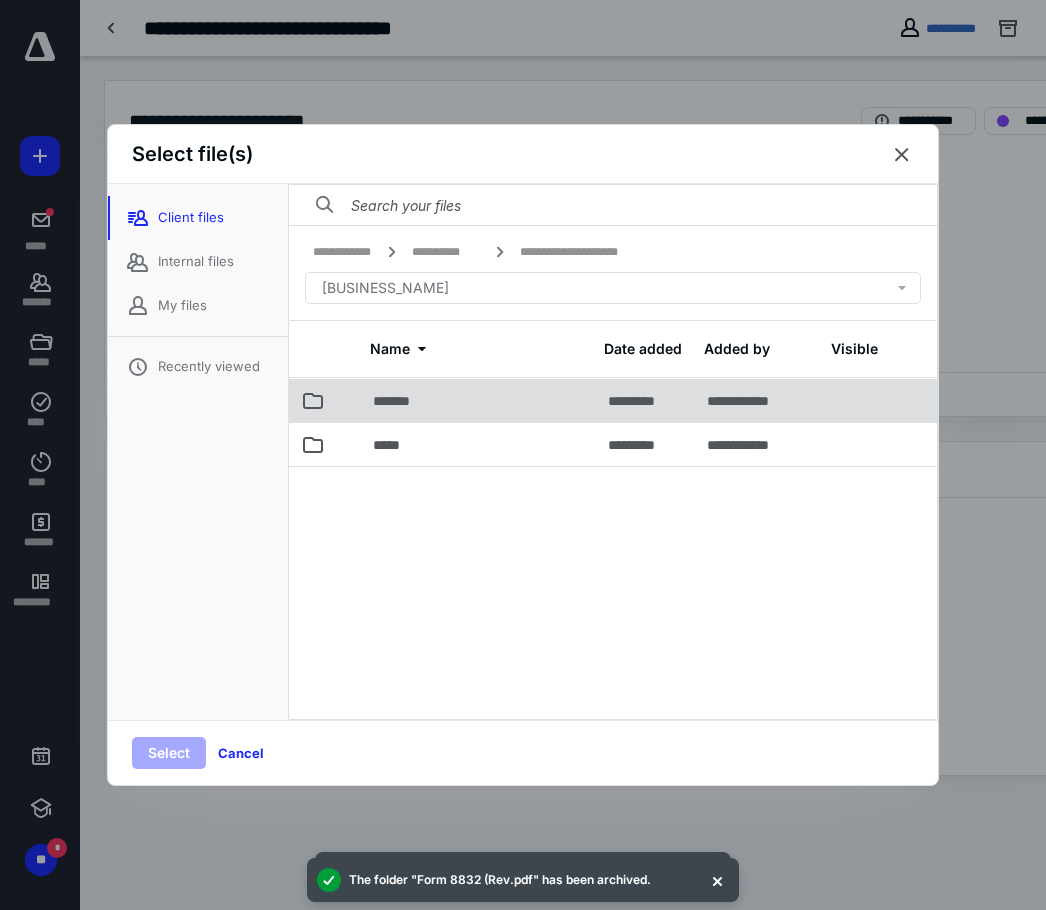 click on "*******" at bounding box center [478, 400] 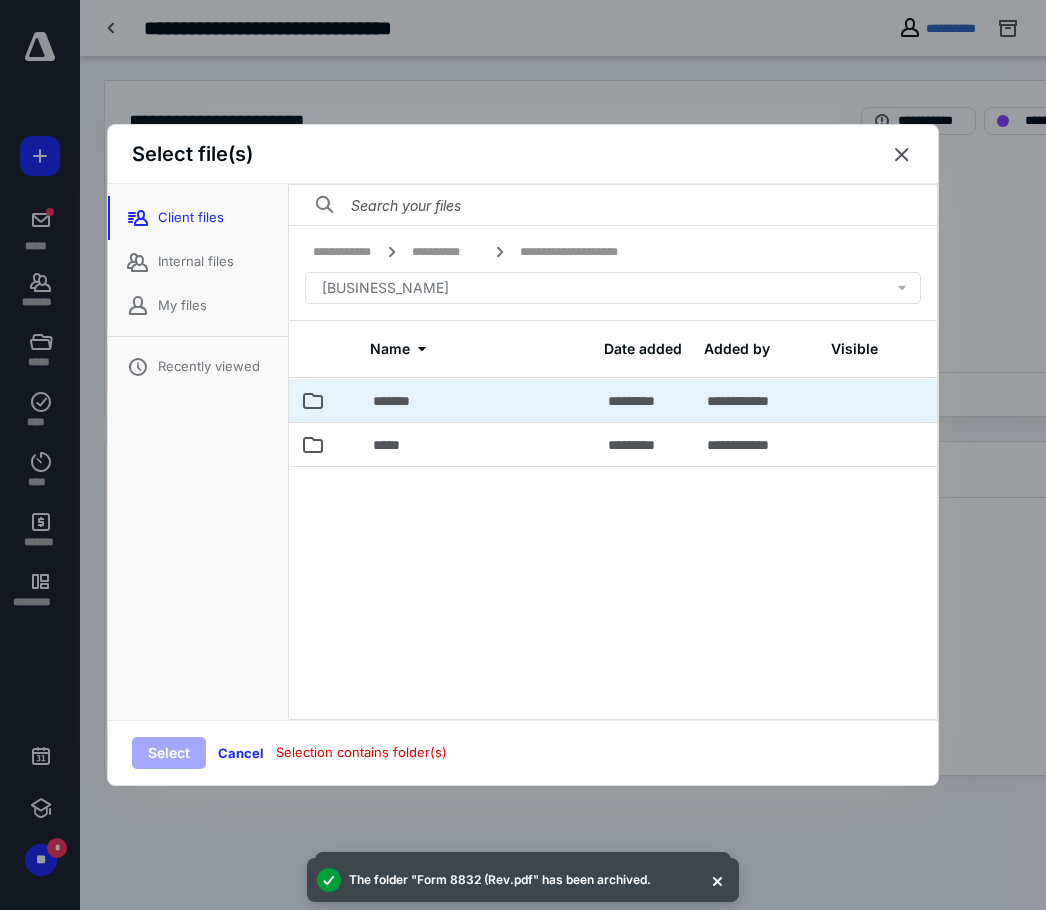 click on "*******" at bounding box center (478, 400) 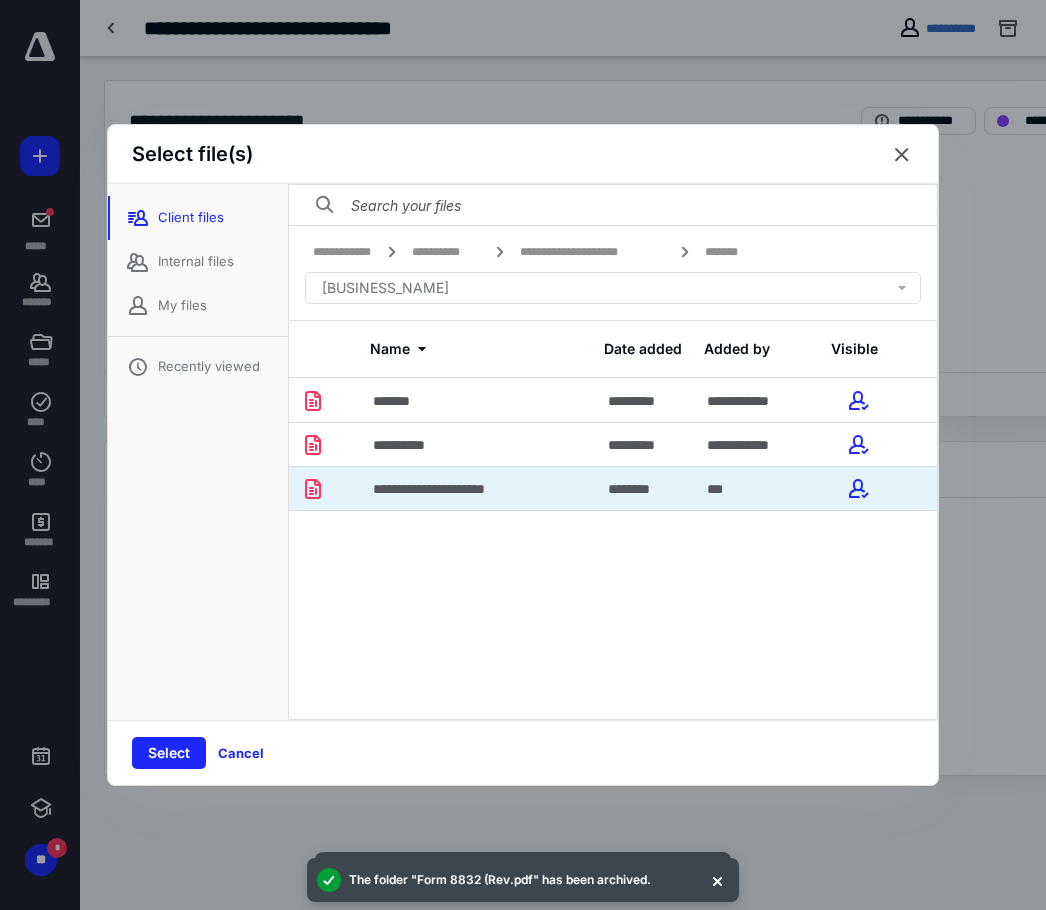 click on "**********" at bounding box center (449, 489) 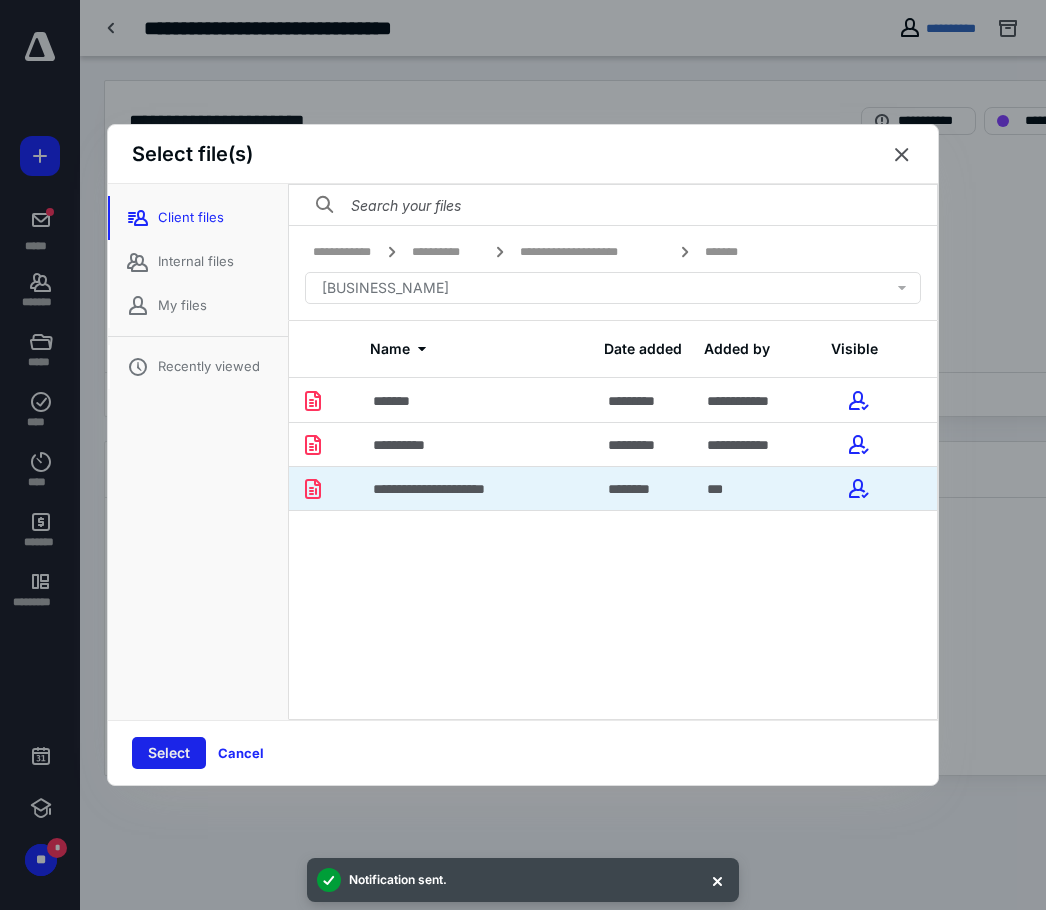 click on "Select" at bounding box center [169, 753] 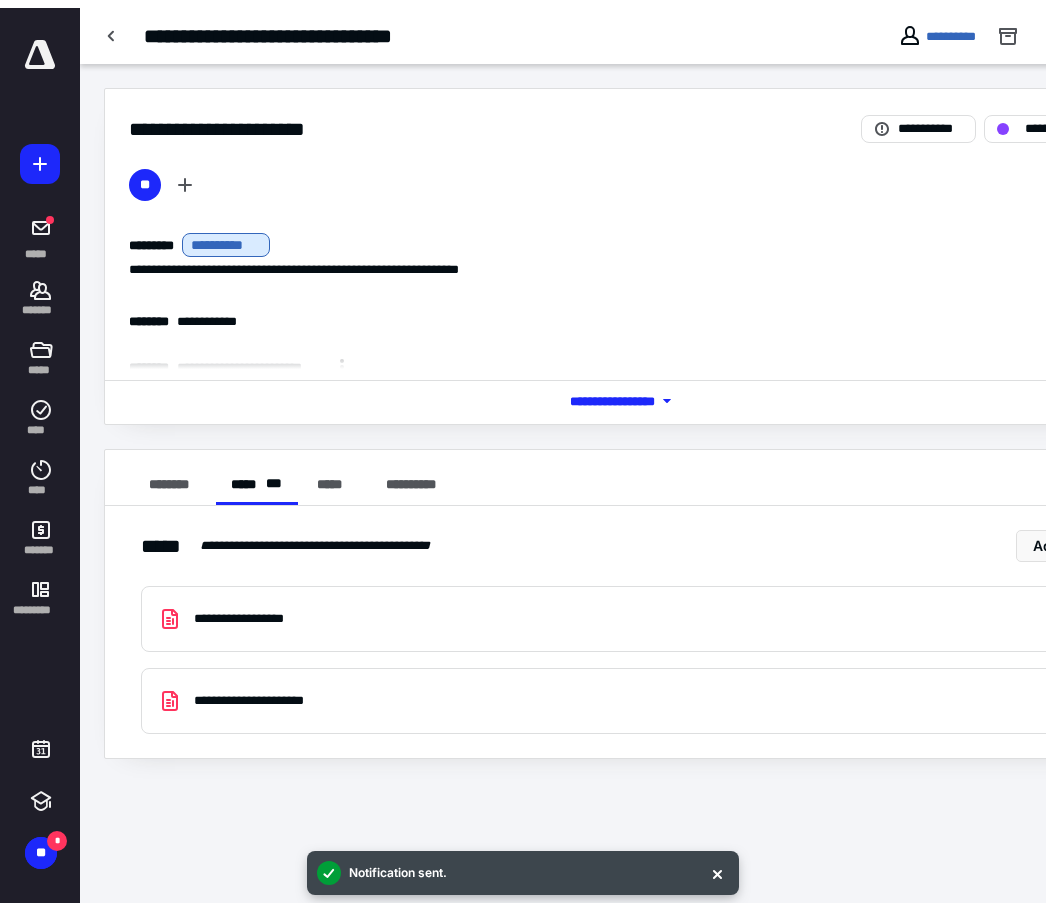 scroll, scrollTop: 0, scrollLeft: 146, axis: horizontal 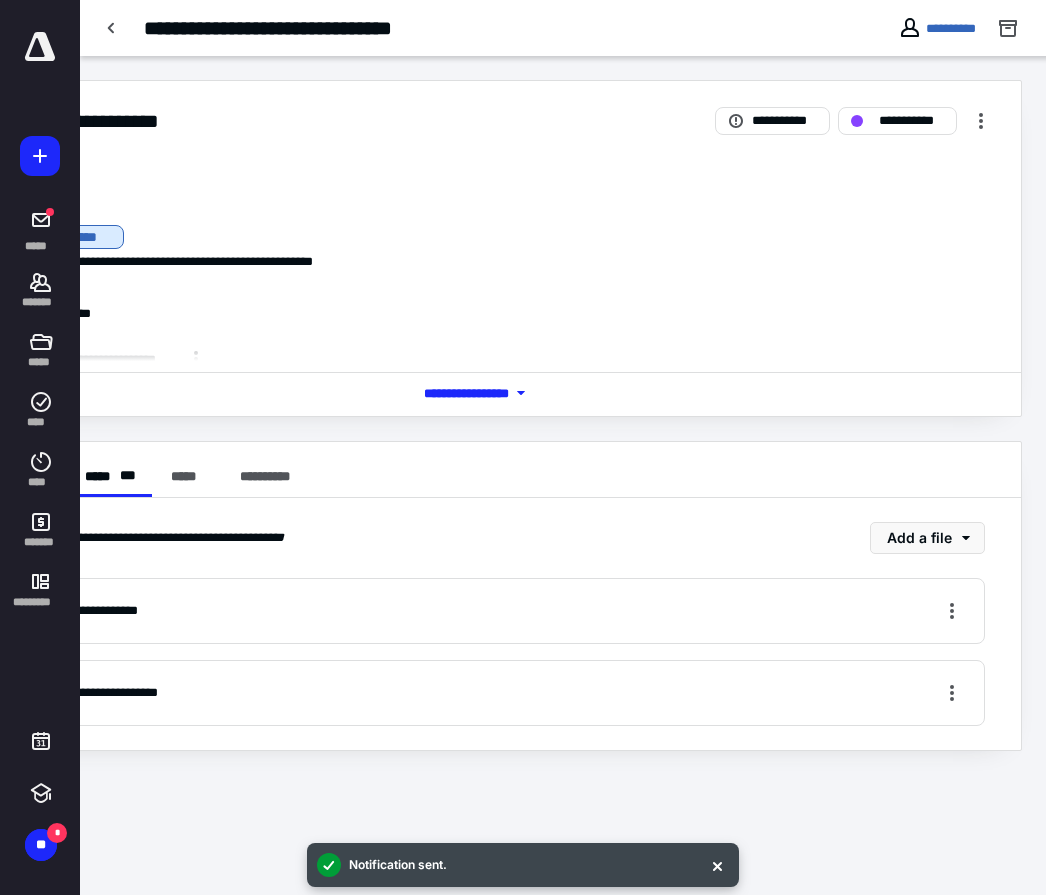 click on "**********" at bounding box center (490, 693) 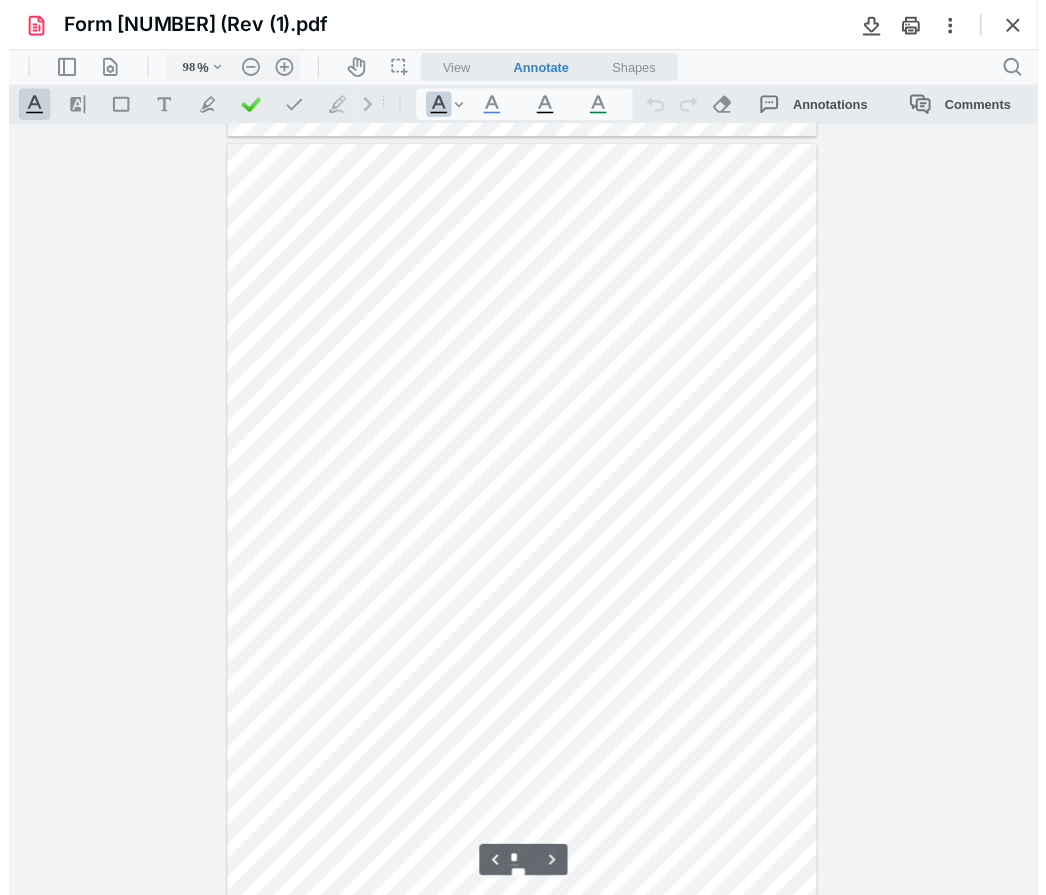 scroll, scrollTop: 680, scrollLeft: 0, axis: vertical 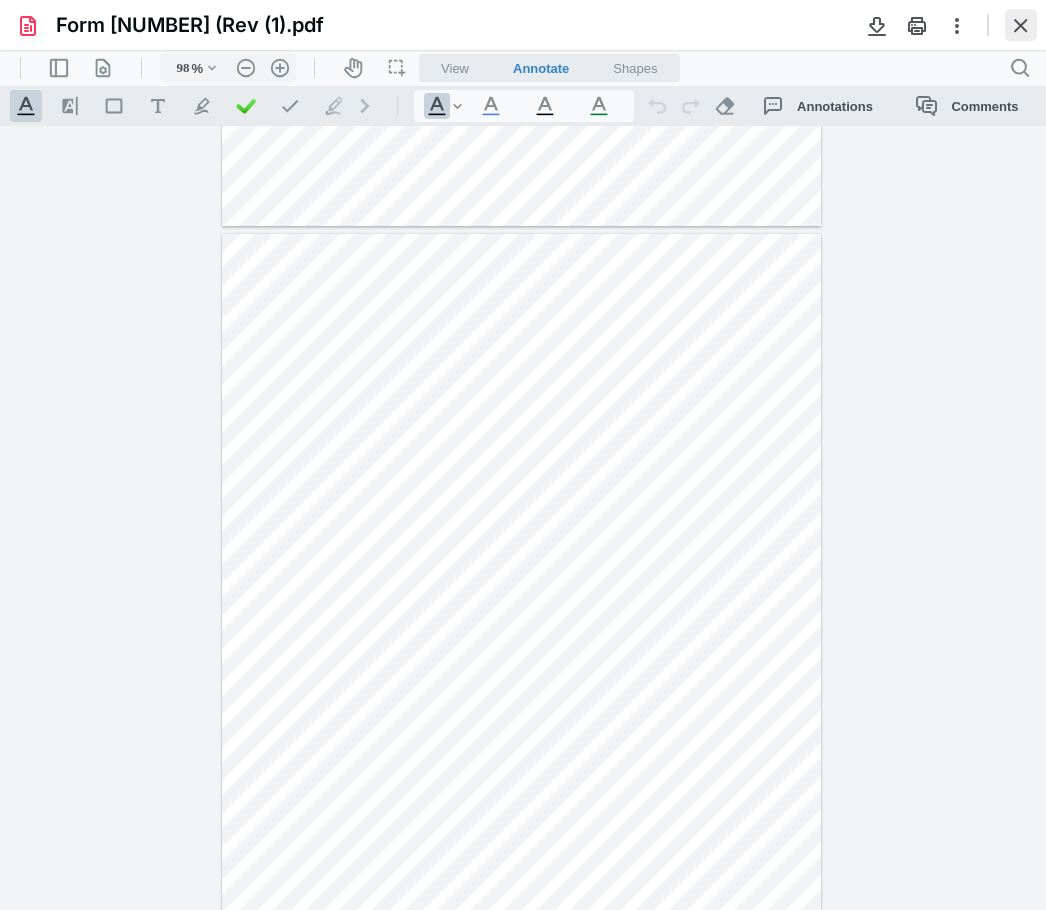 click at bounding box center [1021, 25] 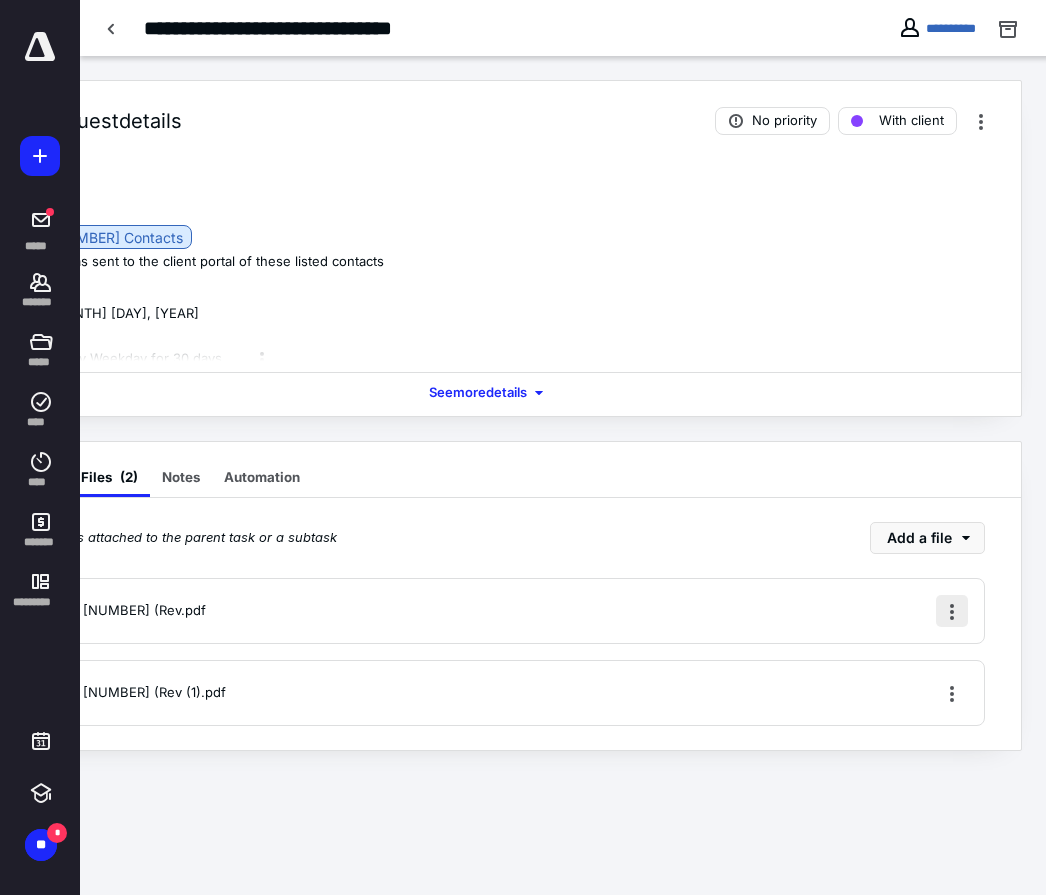 click at bounding box center [952, 611] 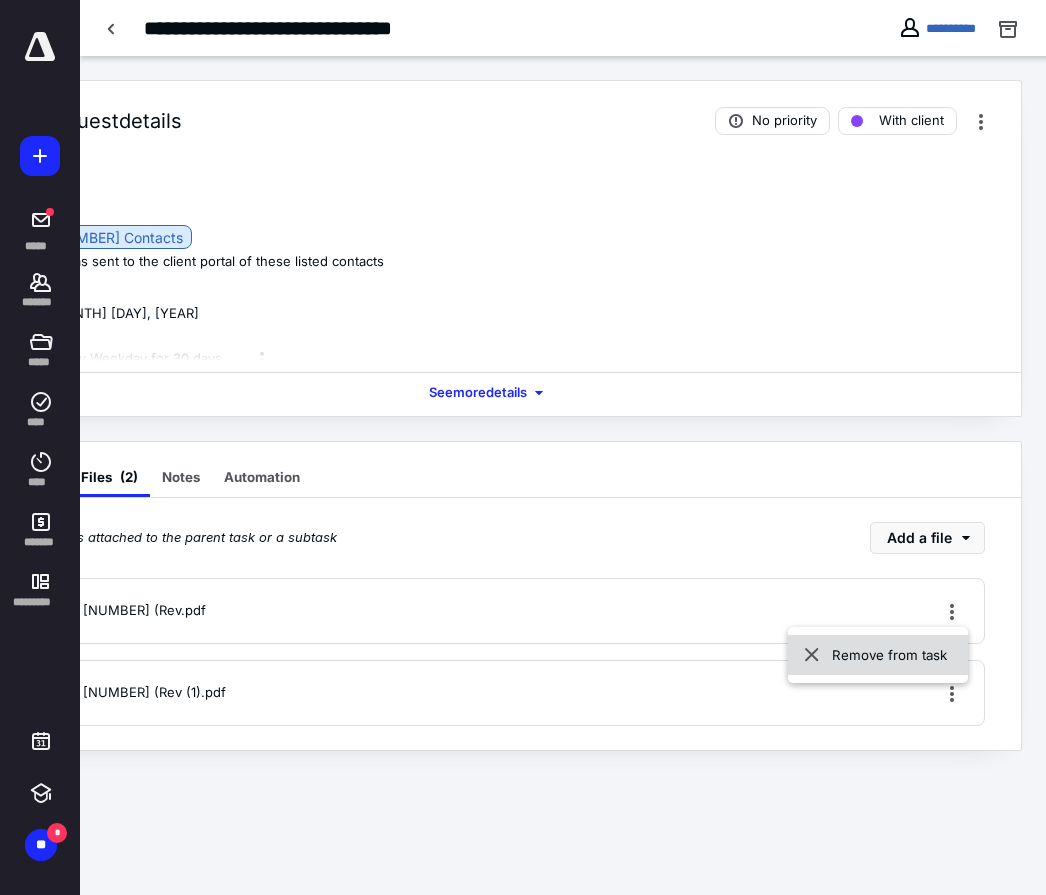 click on "Remove from task" at bounding box center (878, 655) 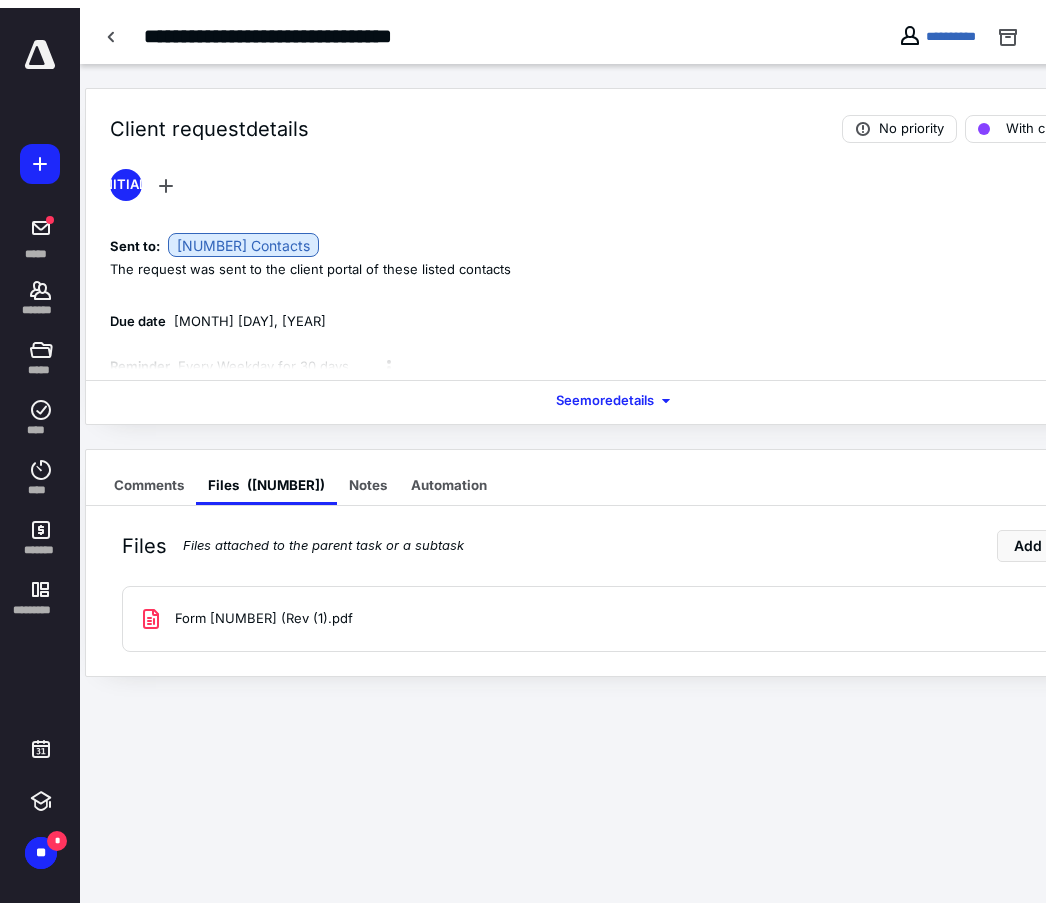 scroll, scrollTop: 0, scrollLeft: 0, axis: both 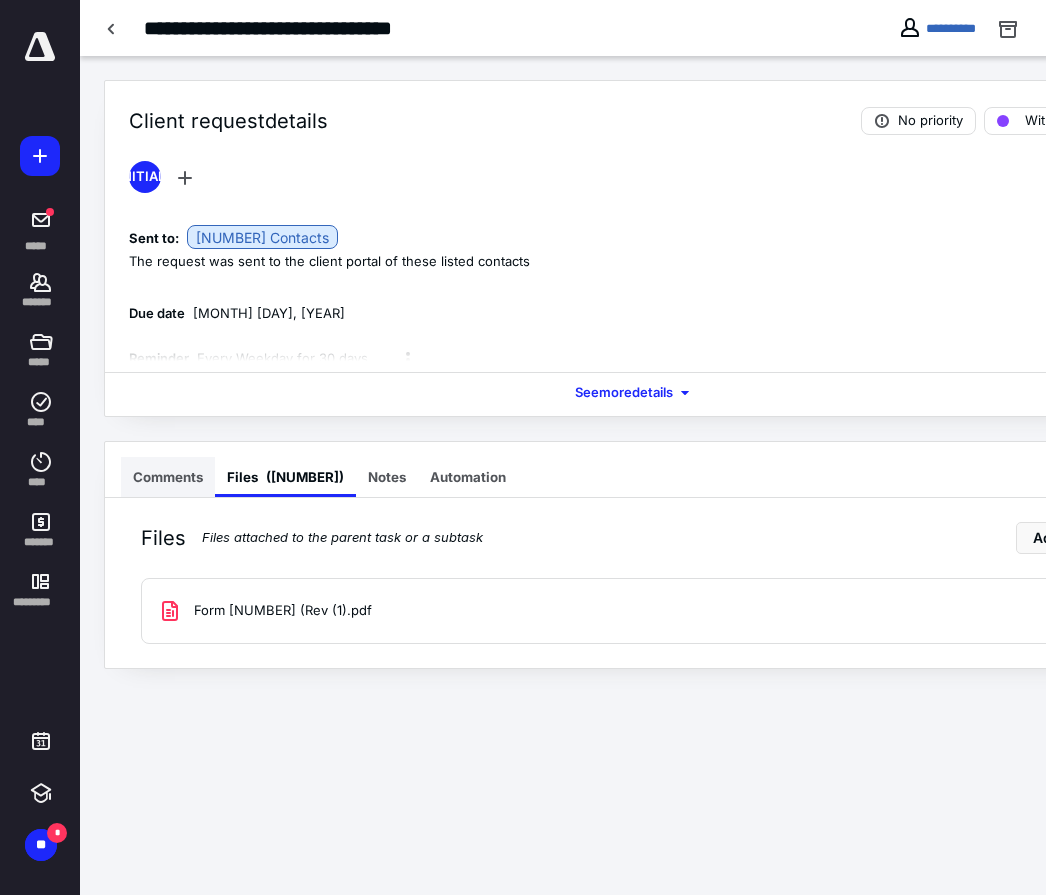 click on "Comments" at bounding box center [168, 477] 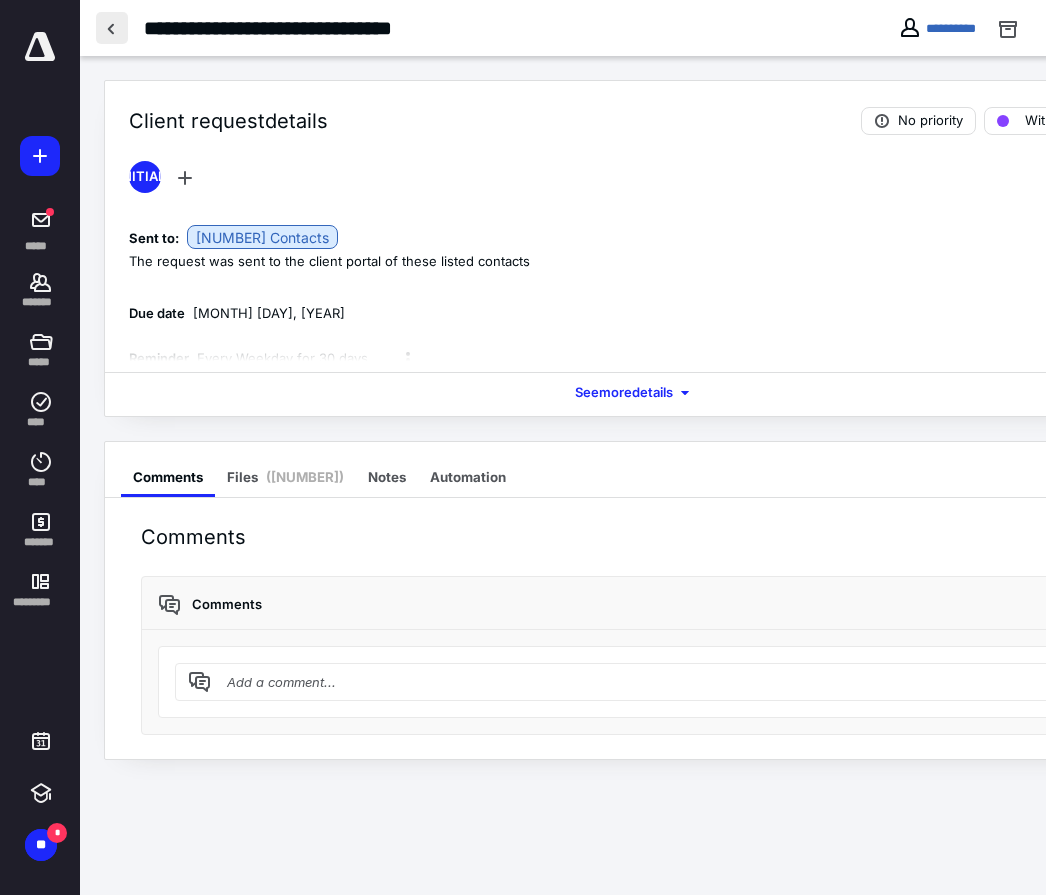 click at bounding box center (112, 28) 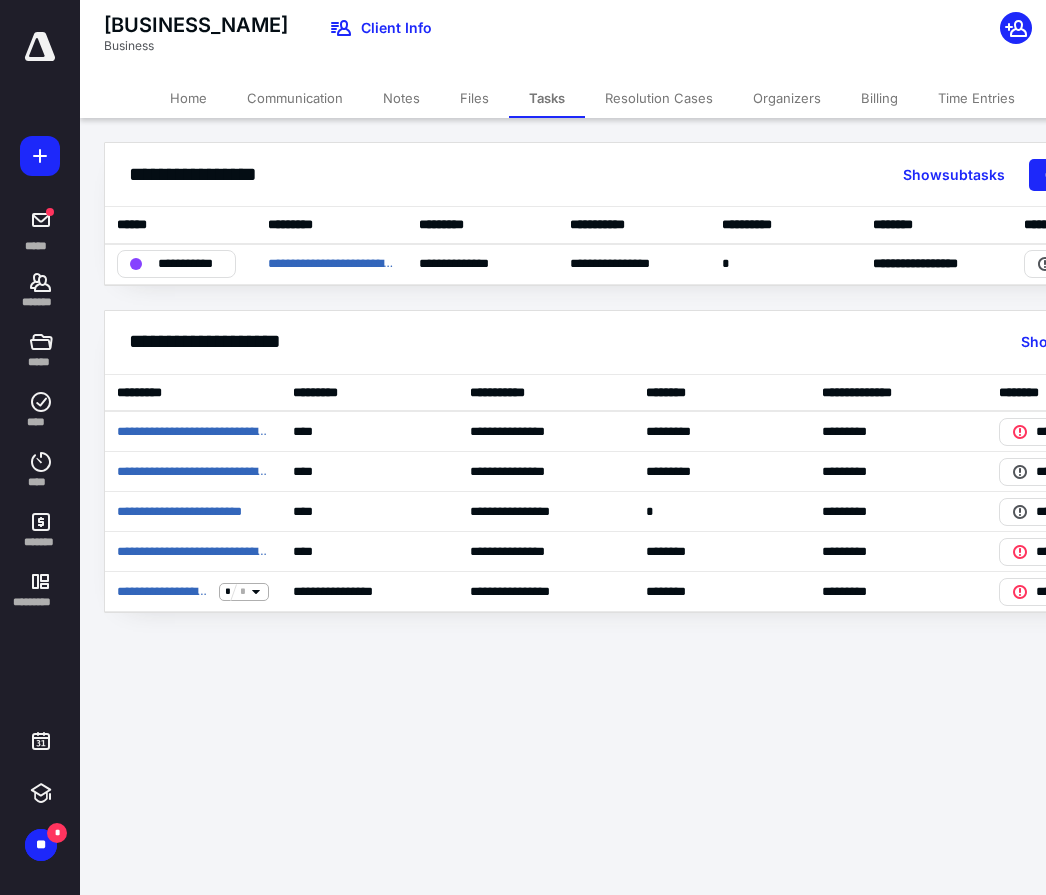 click on "[BUSINESS_NAME] Business Client Info" at bounding box center [592, 39] 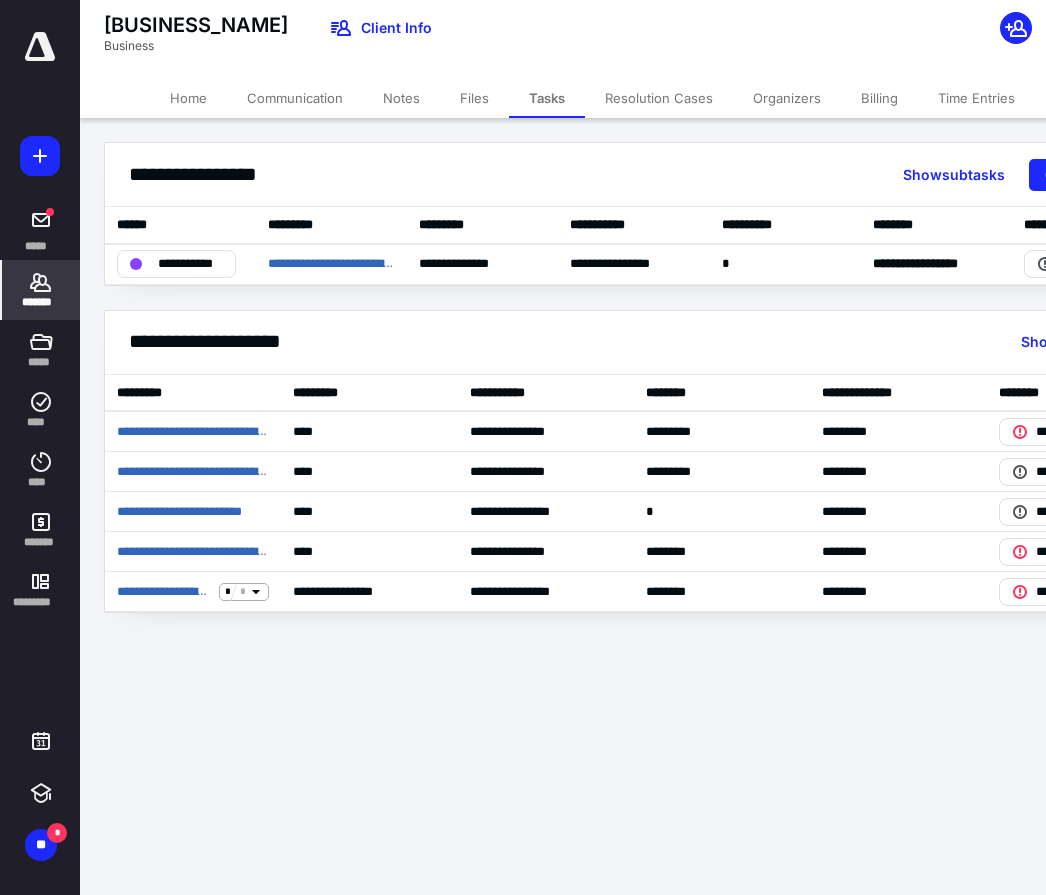 click on "*******" at bounding box center (41, 230) 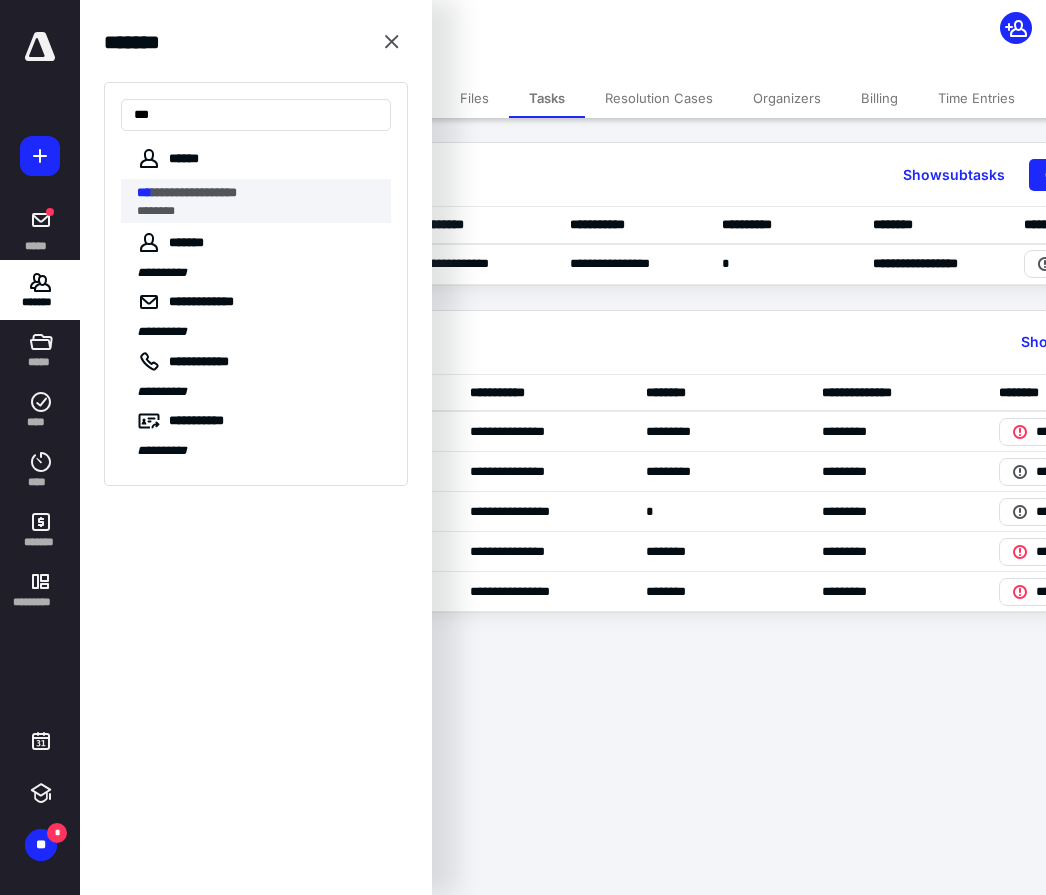 type on "***" 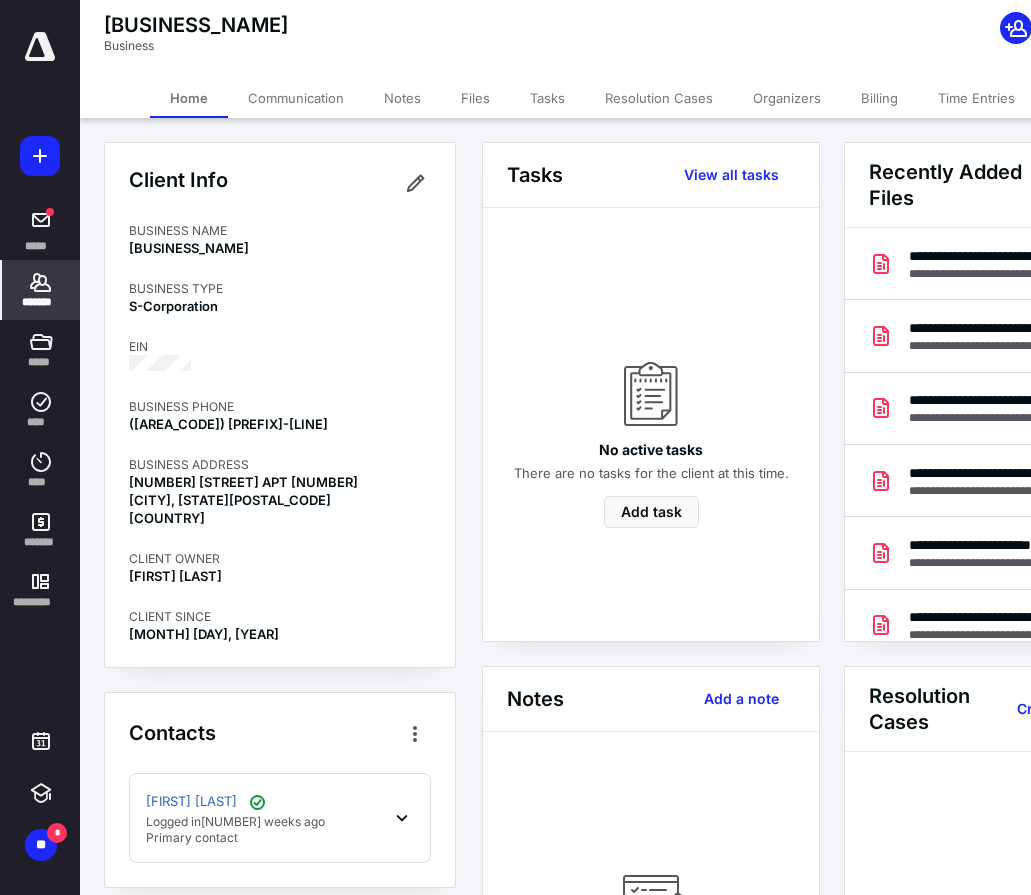 click on "Files" at bounding box center (475, 98) 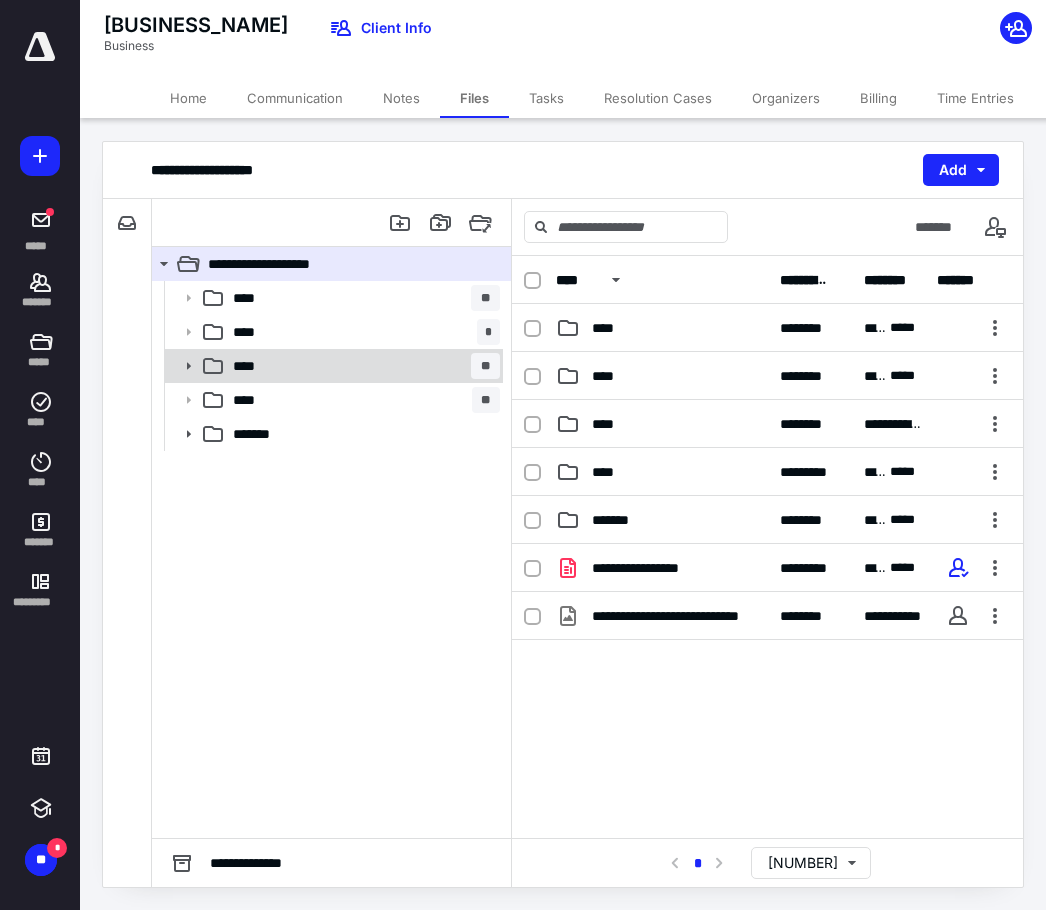 click on "**** **" at bounding box center (332, 298) 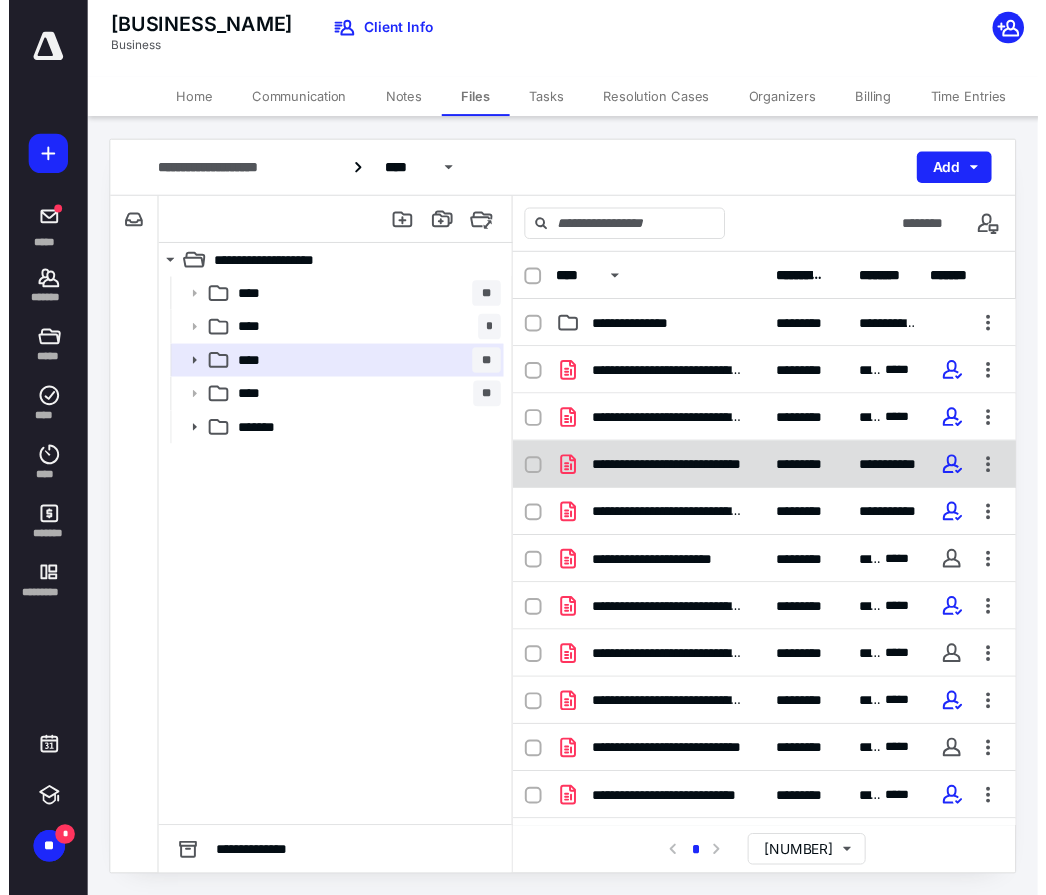 scroll, scrollTop: 100, scrollLeft: 0, axis: vertical 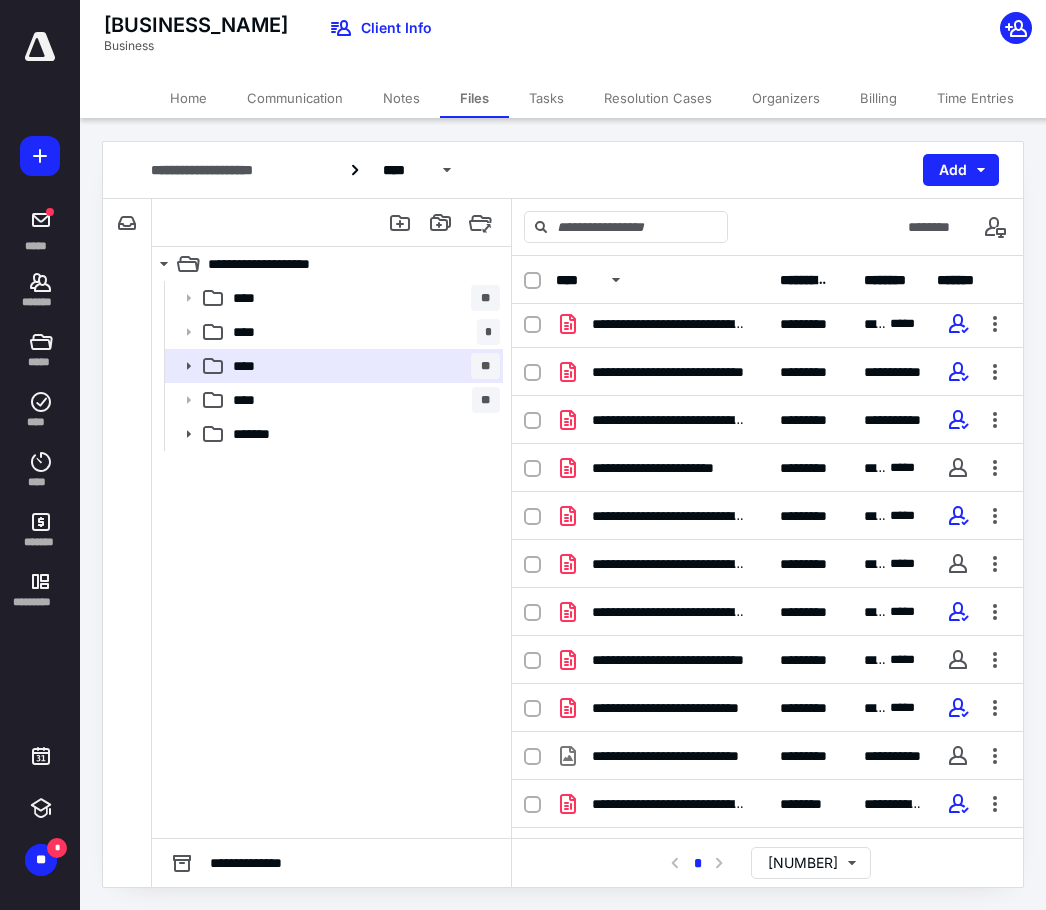 click on "**** ** **** * **** ** **** ** *******" at bounding box center (331, 559) 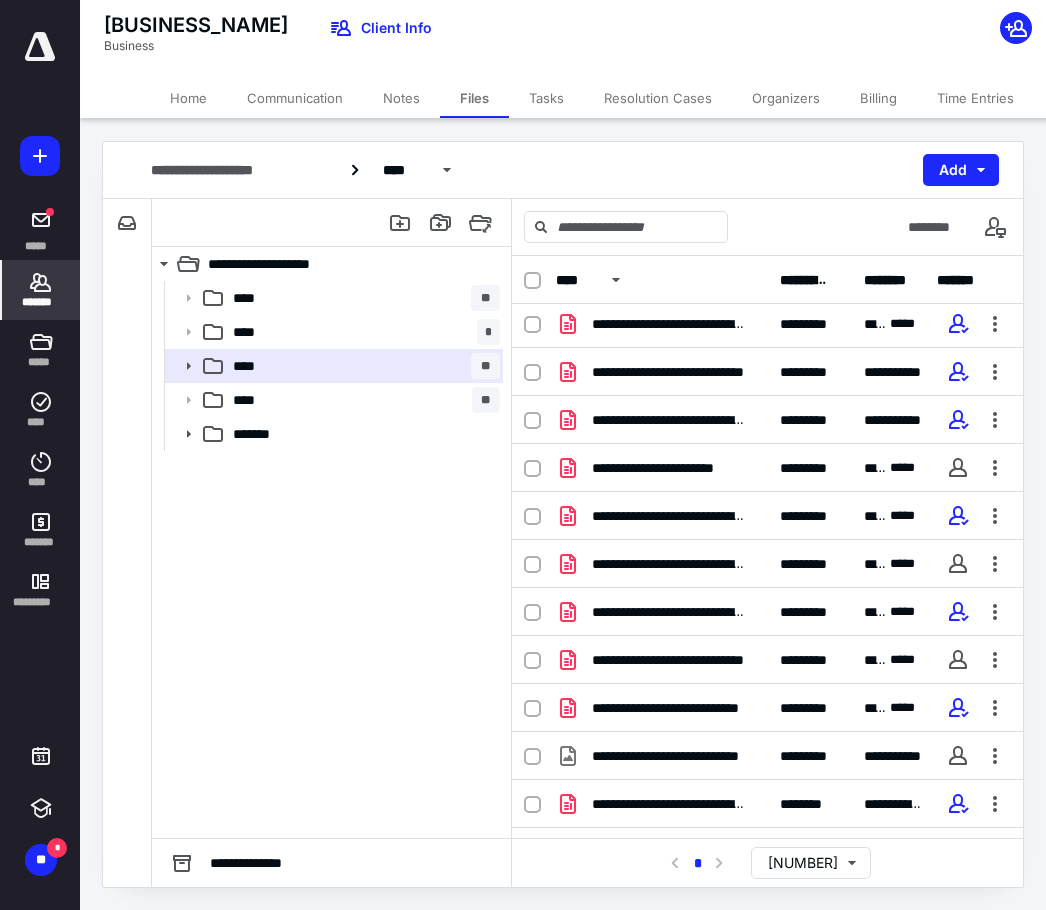 click on "*******" at bounding box center [41, 230] 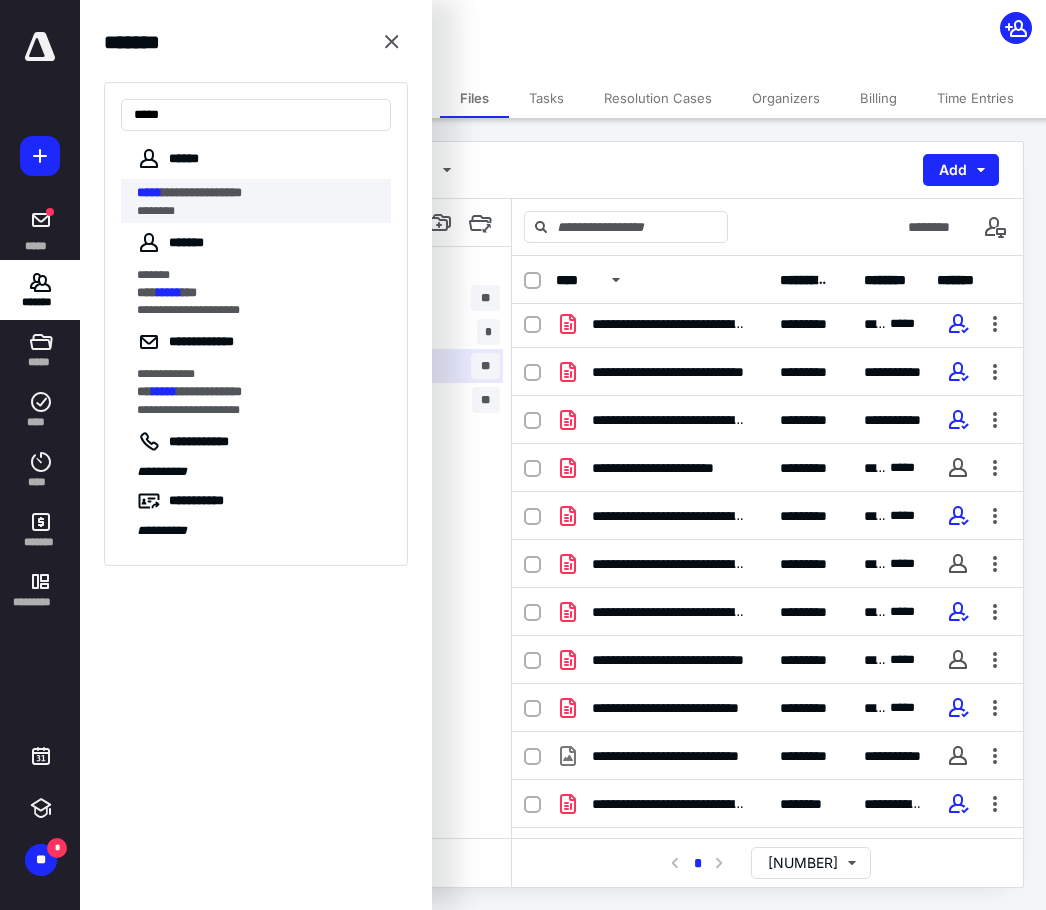 type on "*****" 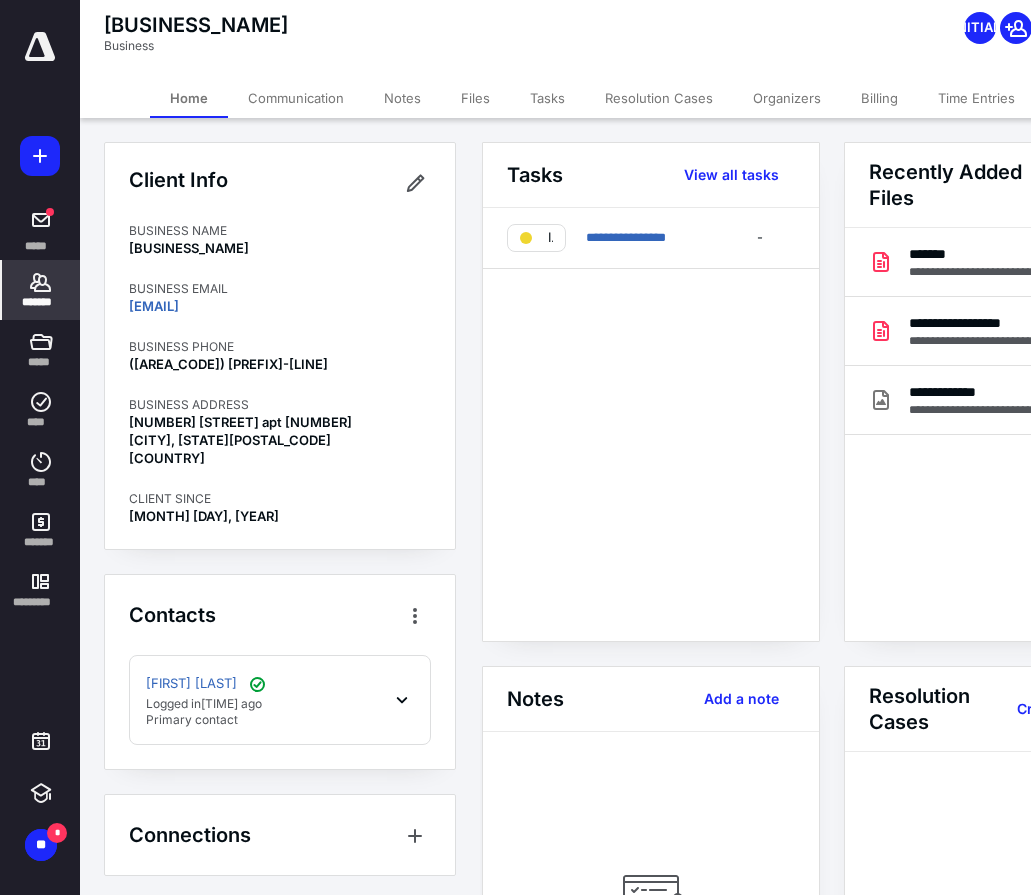 click on "**********" at bounding box center (651, 424) 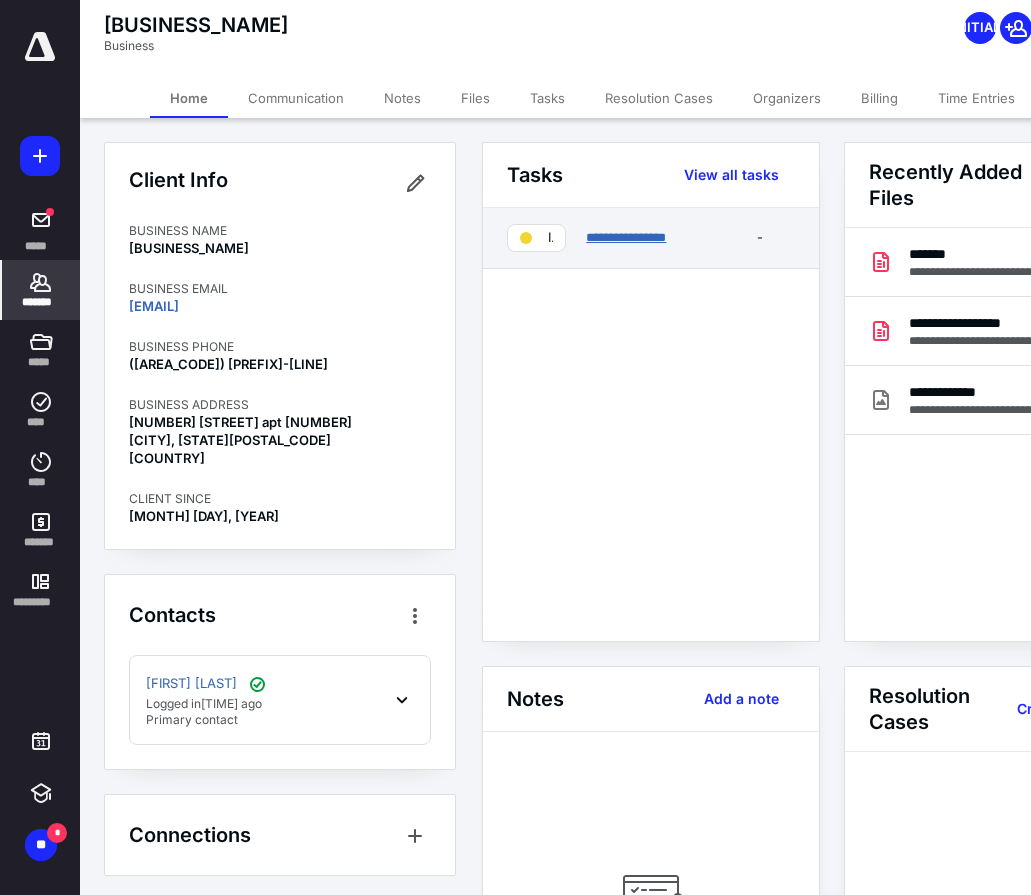 click on "**********" at bounding box center [626, 237] 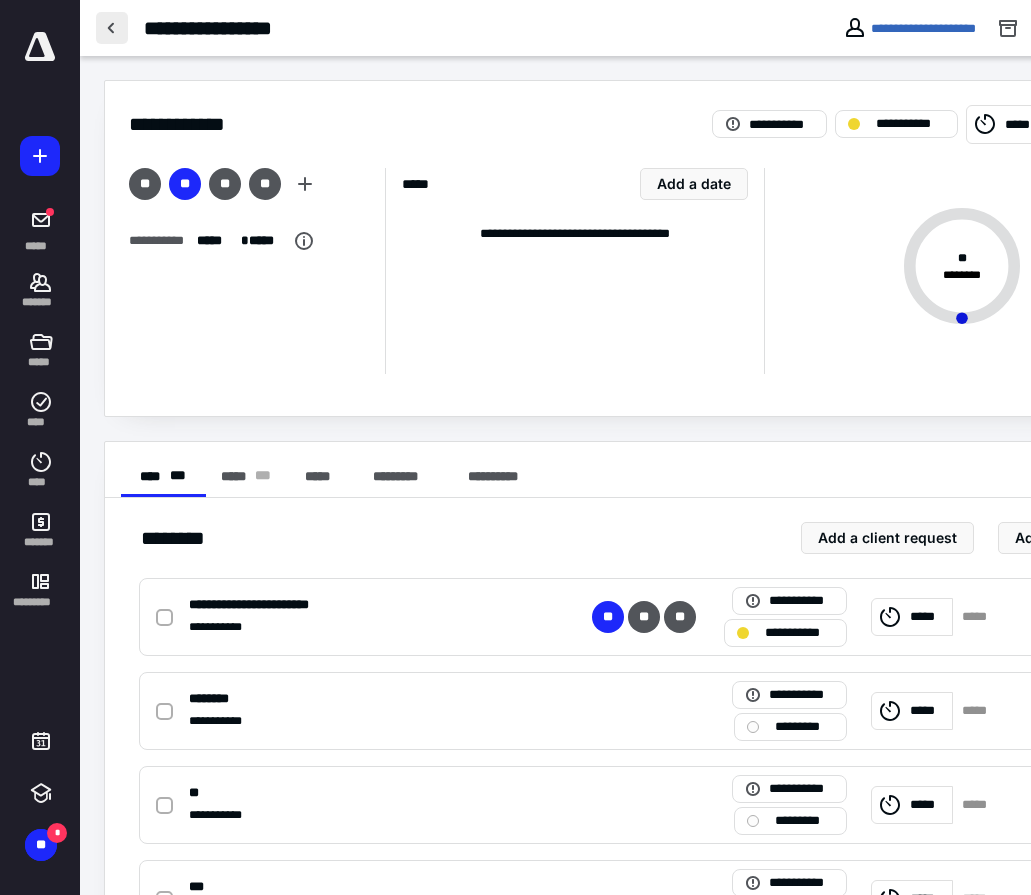 click at bounding box center (112, 28) 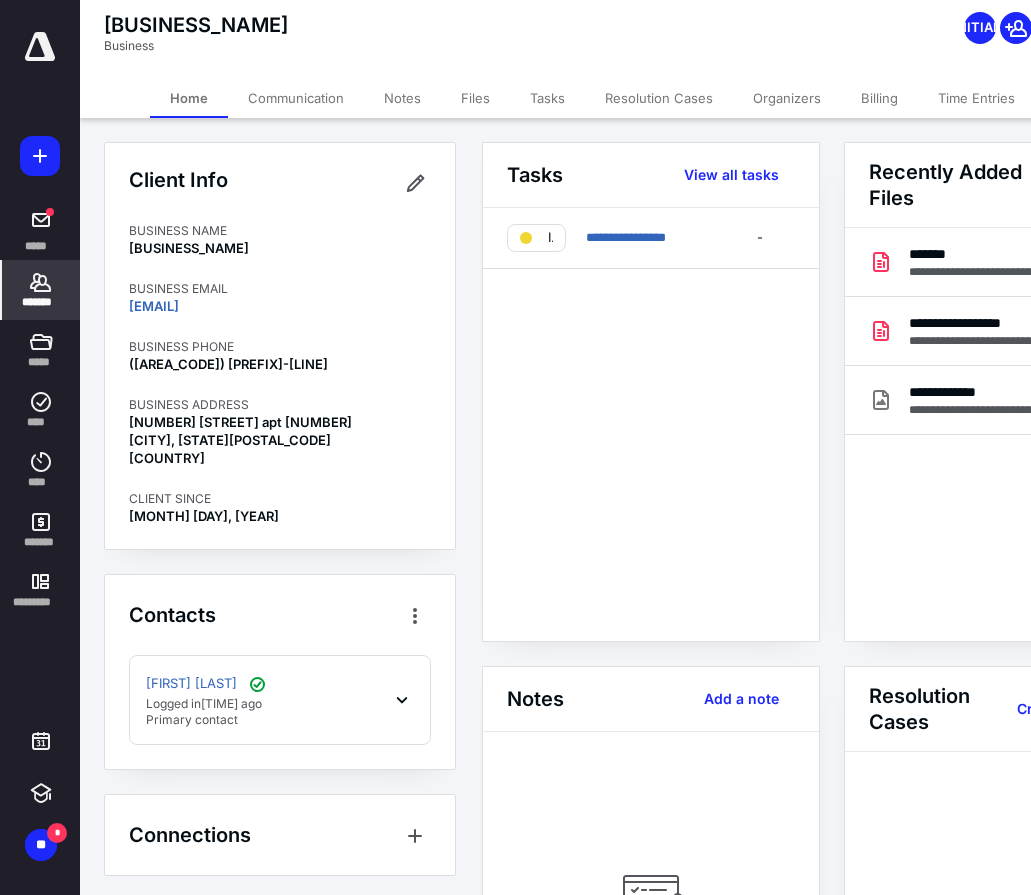 click on "**********" at bounding box center [651, 424] 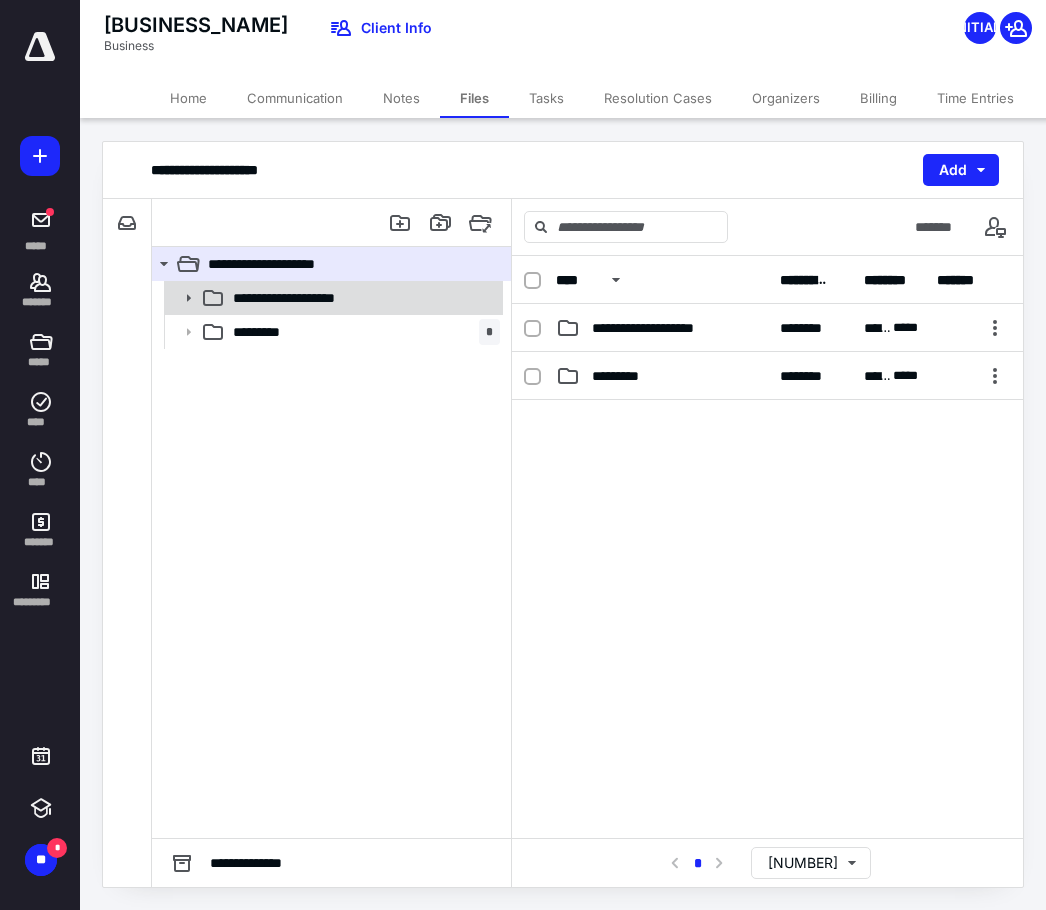 click on "**********" at bounding box center (332, 298) 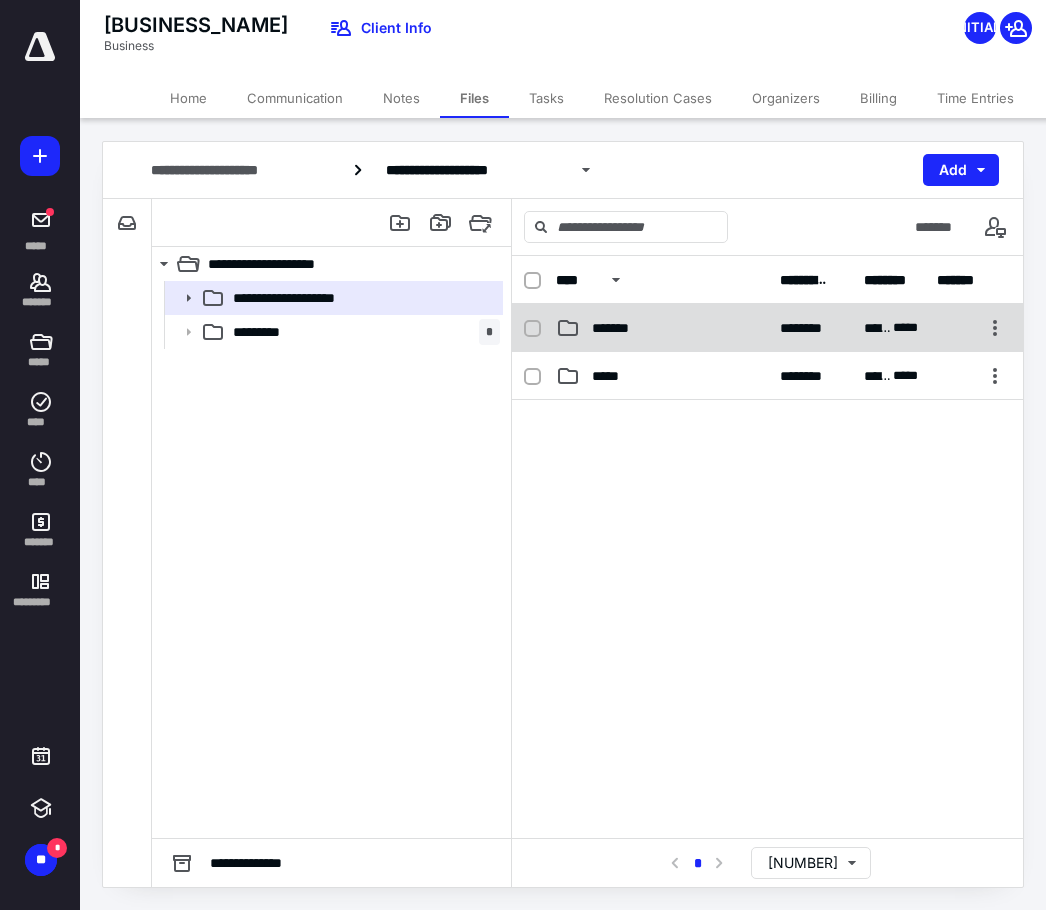 click on "*******" at bounding box center [622, 328] 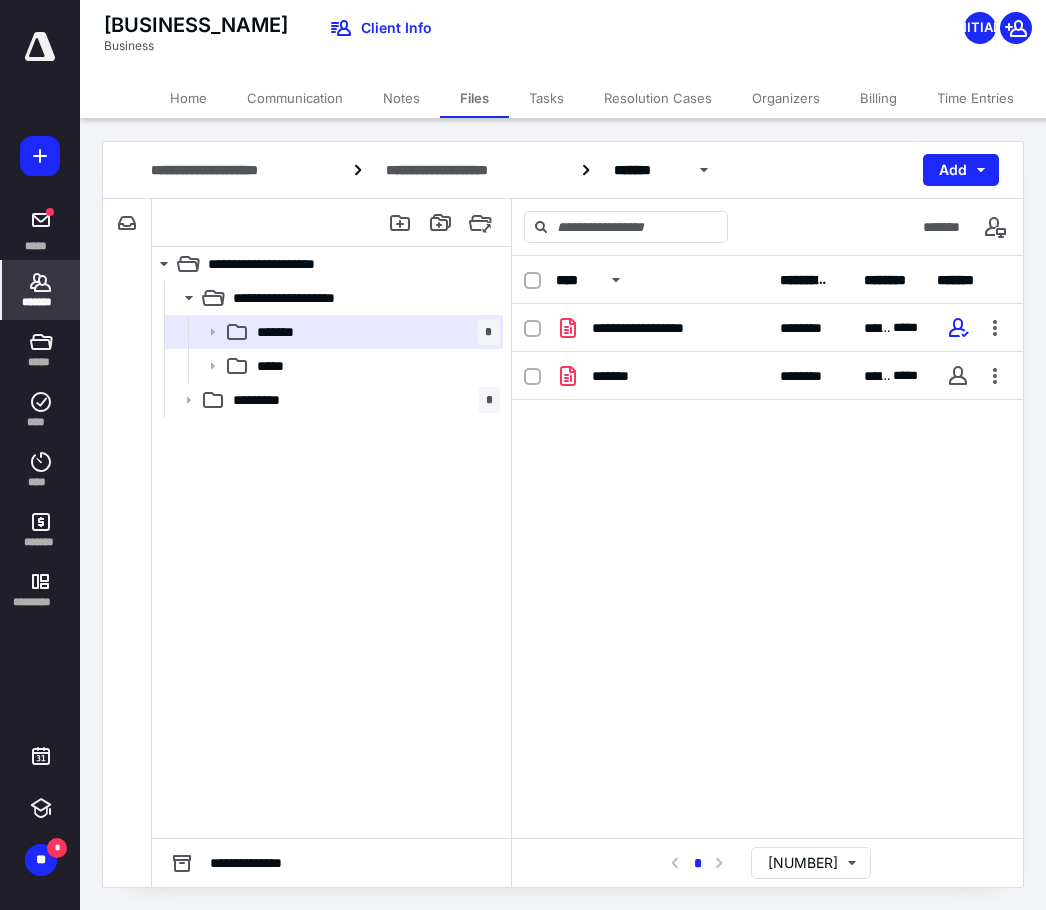 click on "*******" at bounding box center (36, 245) 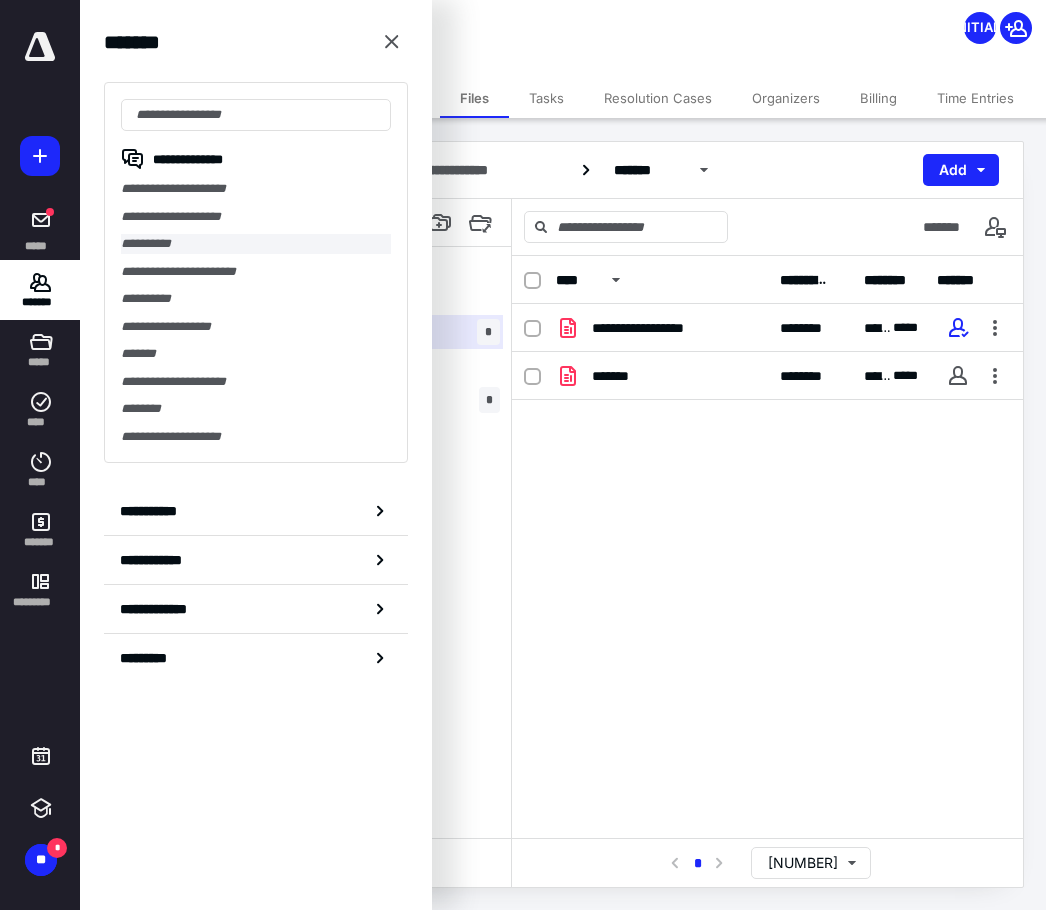 click on "**********" at bounding box center (256, 244) 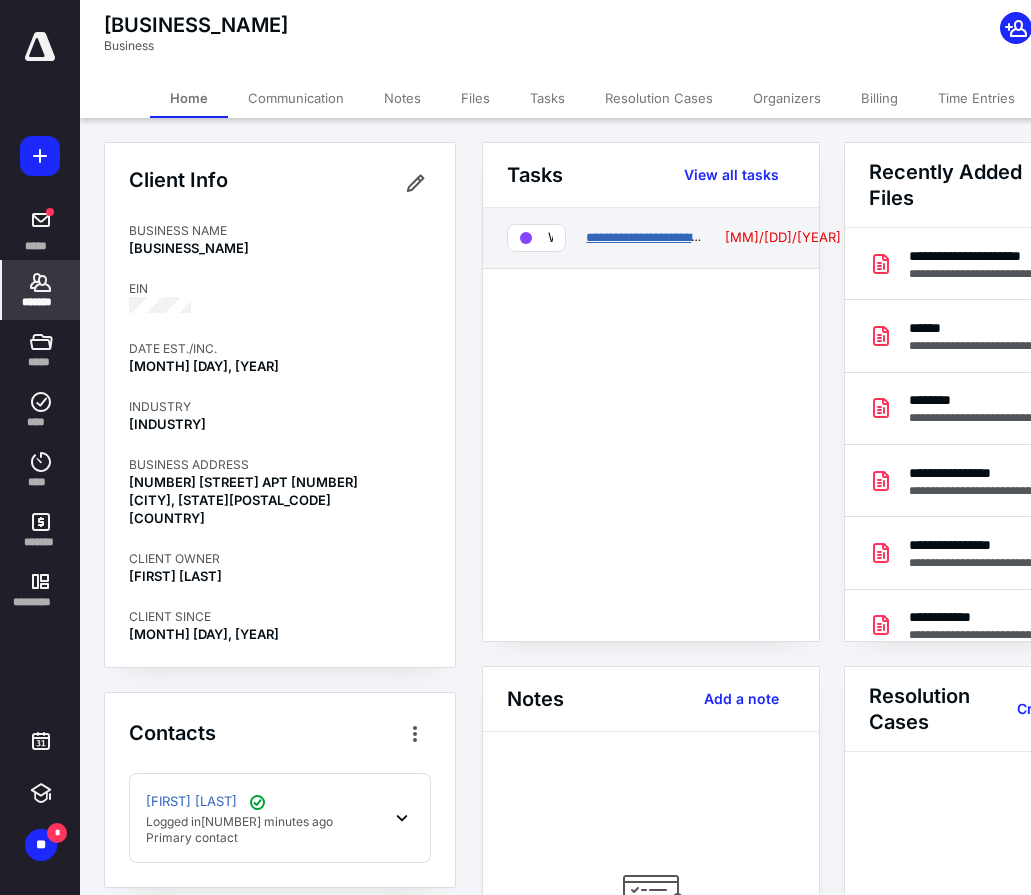 click on "**********" at bounding box center [663, 237] 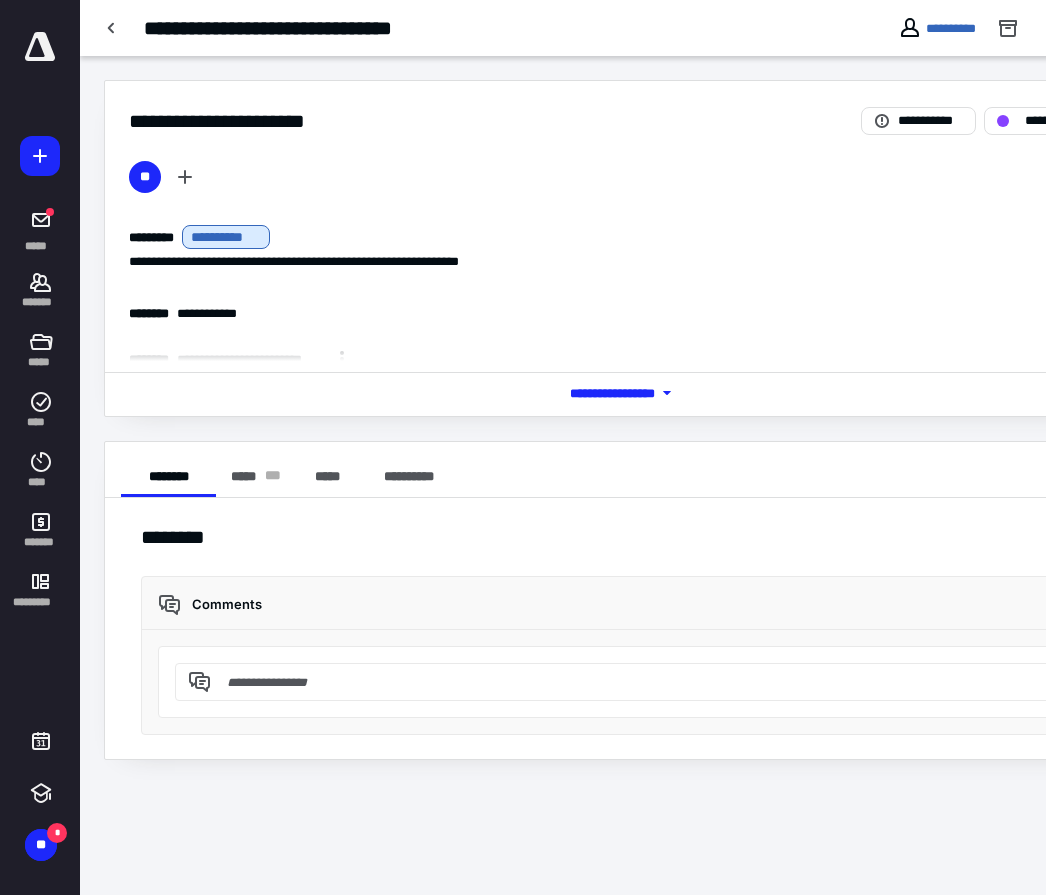 click on "**********" at bounding box center [636, 470] 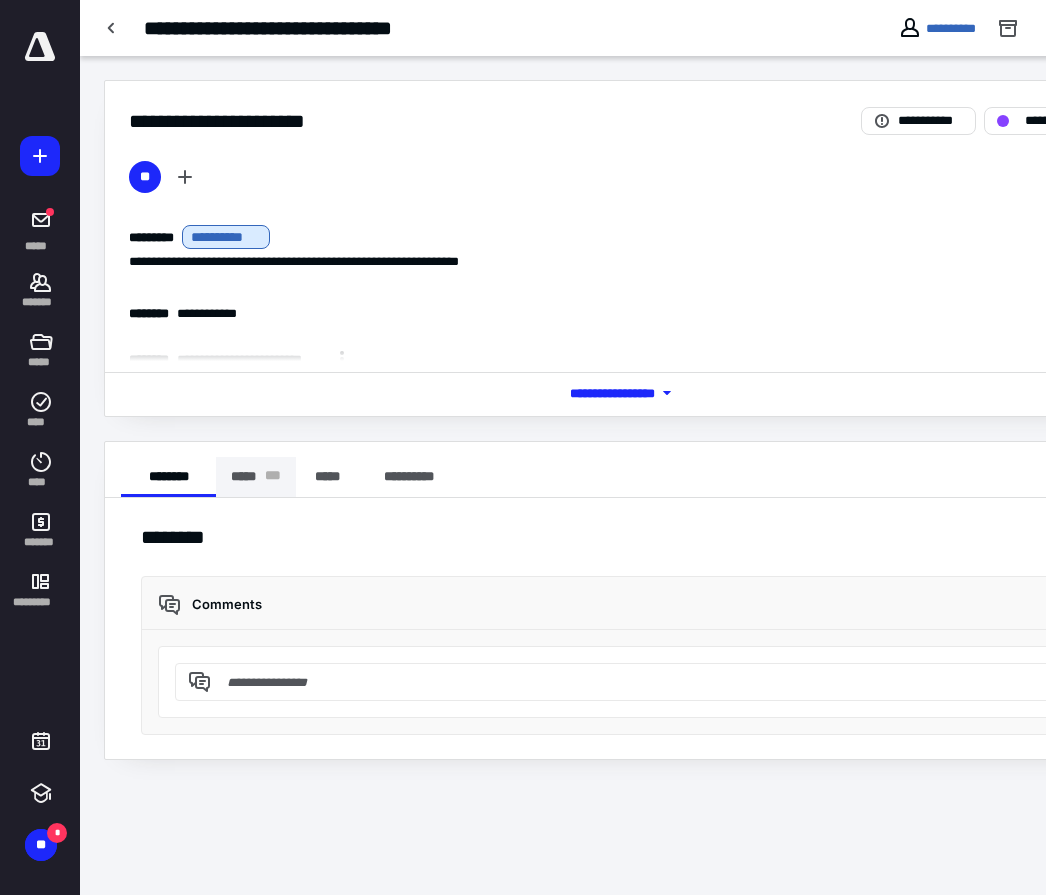 click on "**** * * *" at bounding box center [256, 477] 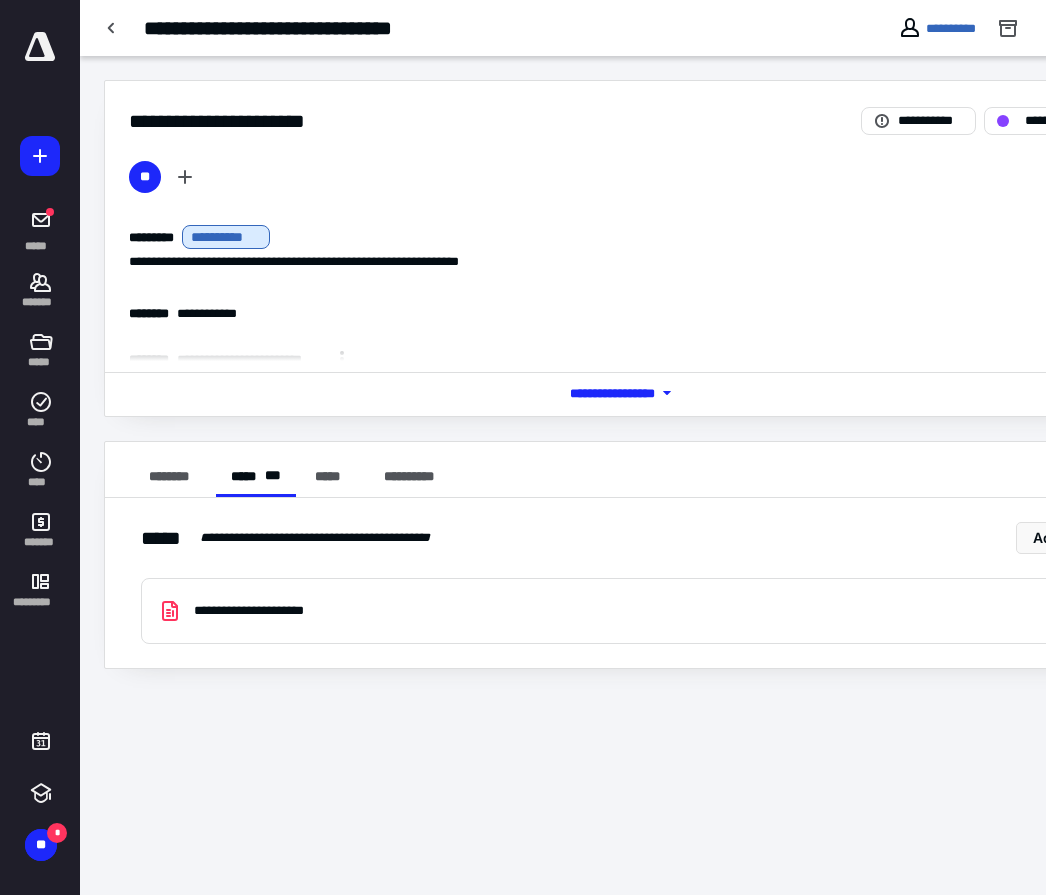 click on "**********" at bounding box center [636, 301] 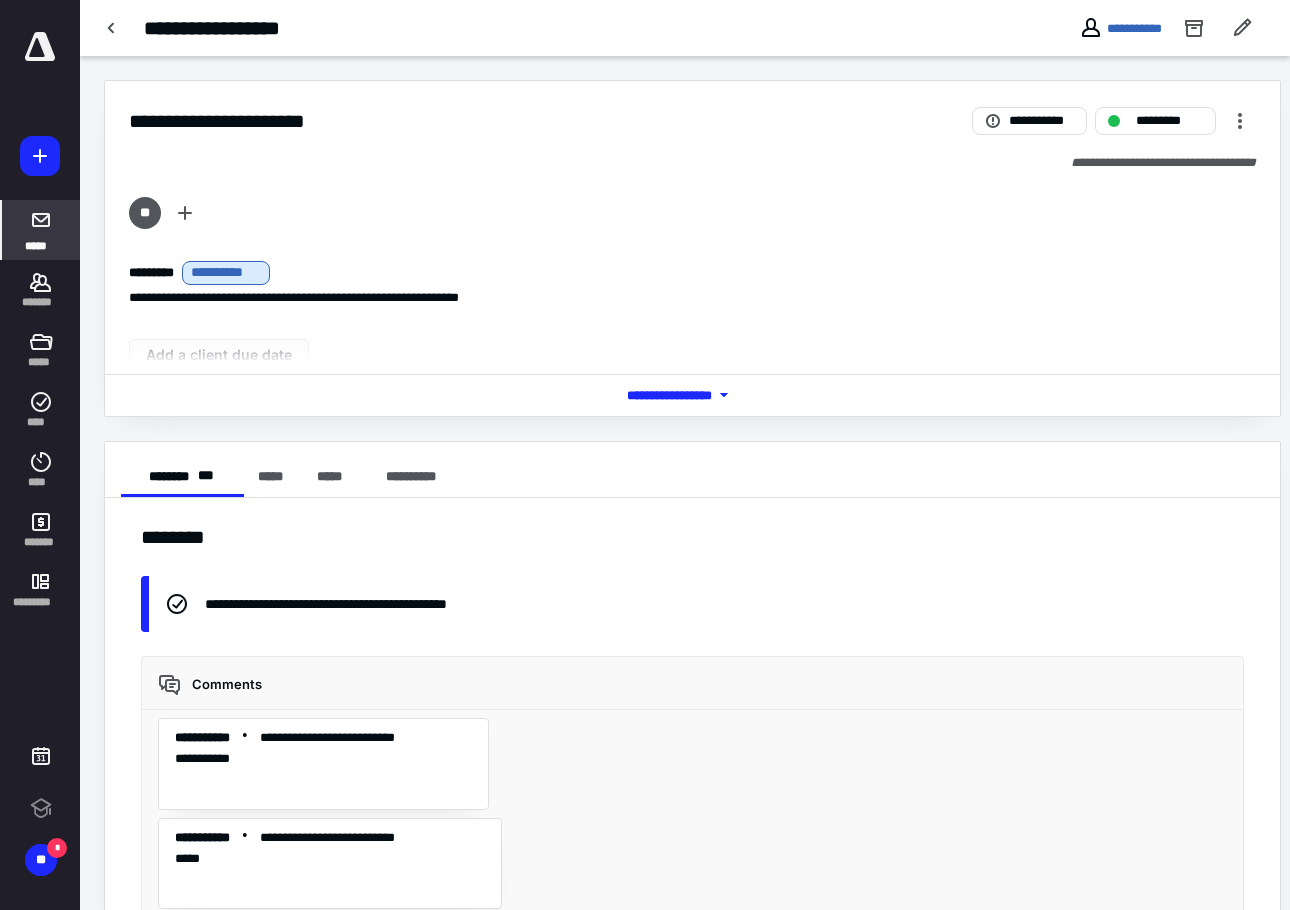 scroll, scrollTop: 0, scrollLeft: 0, axis: both 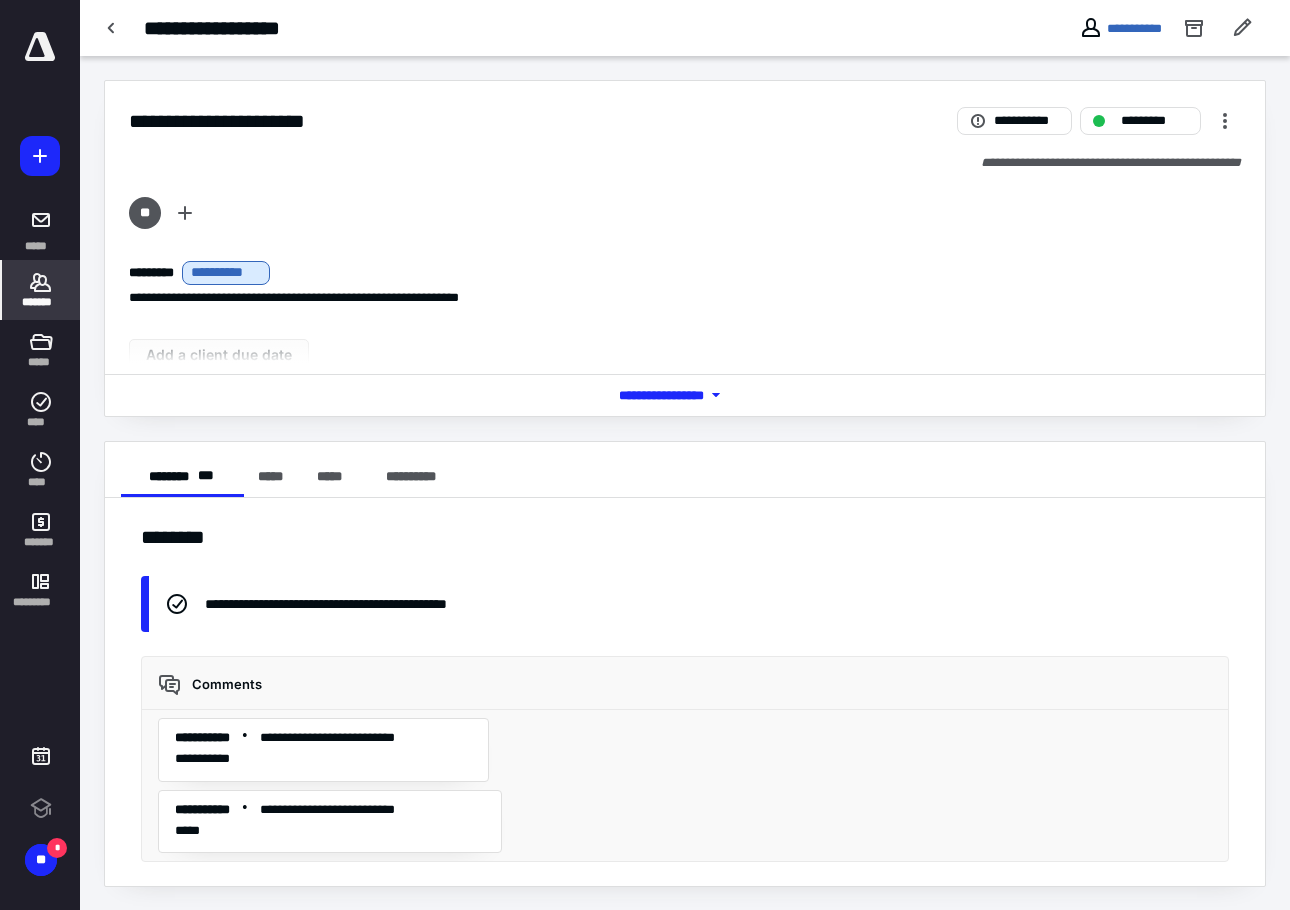 click at bounding box center (40, 282) 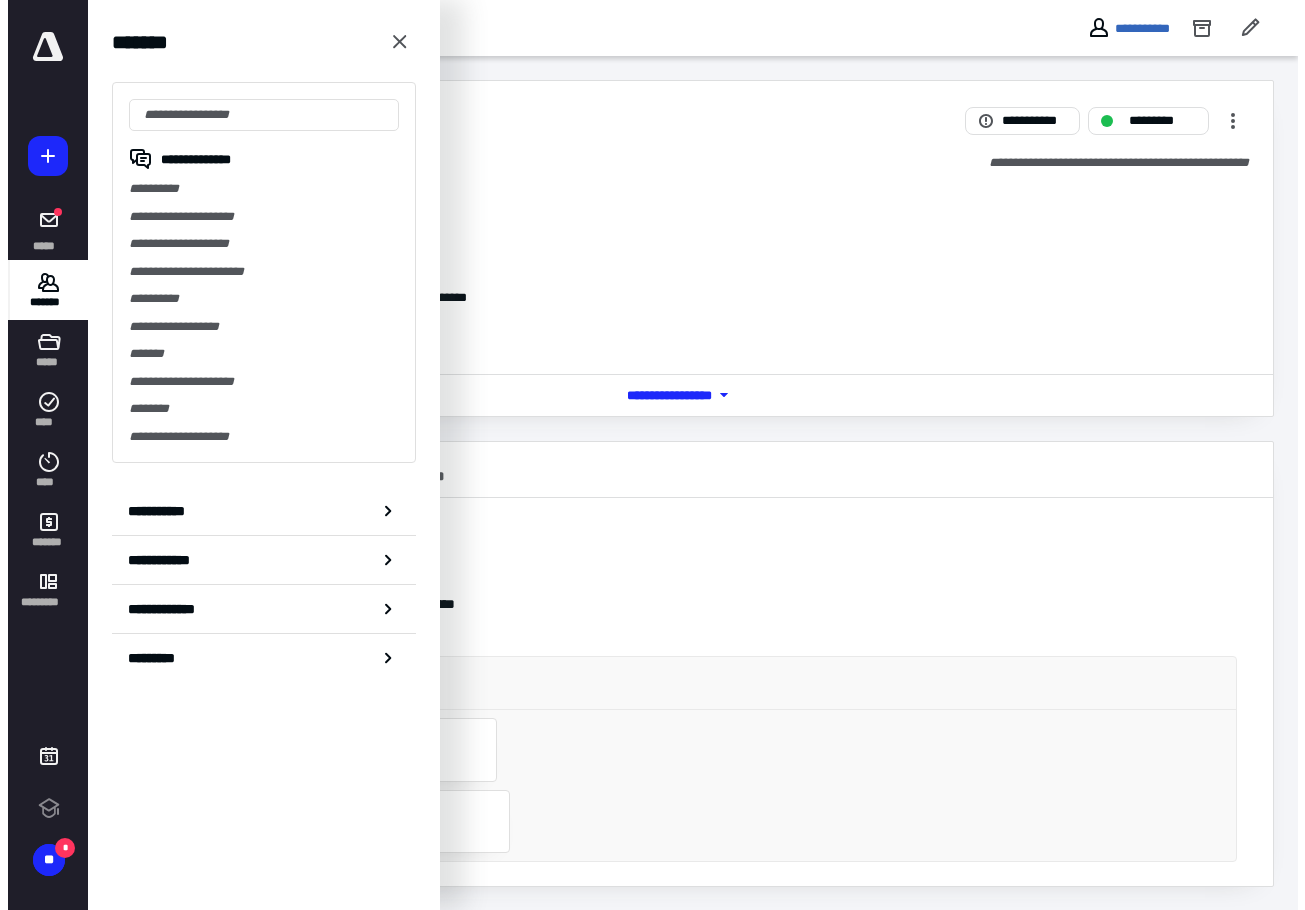 scroll, scrollTop: 0, scrollLeft: 0, axis: both 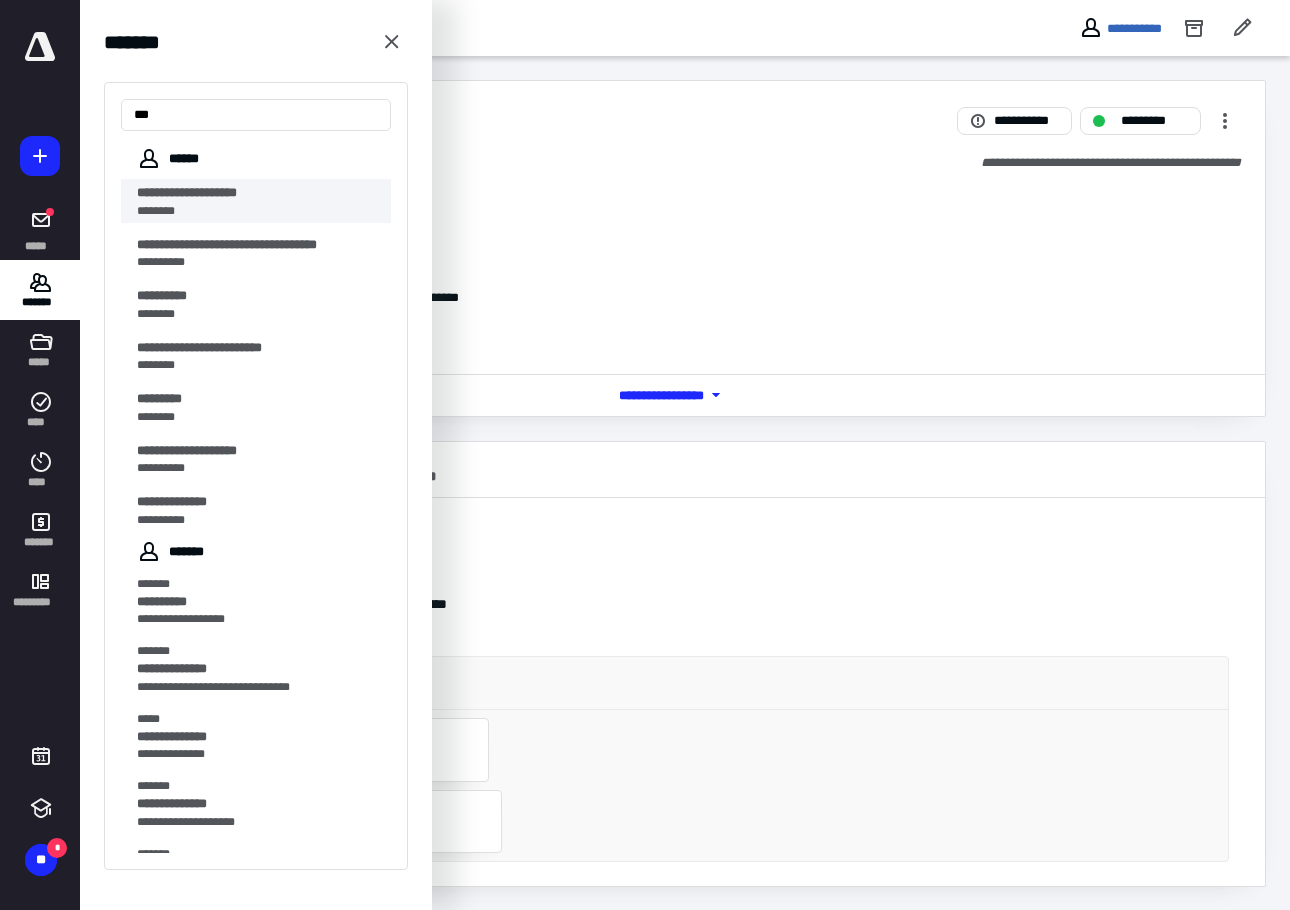 type on "**" 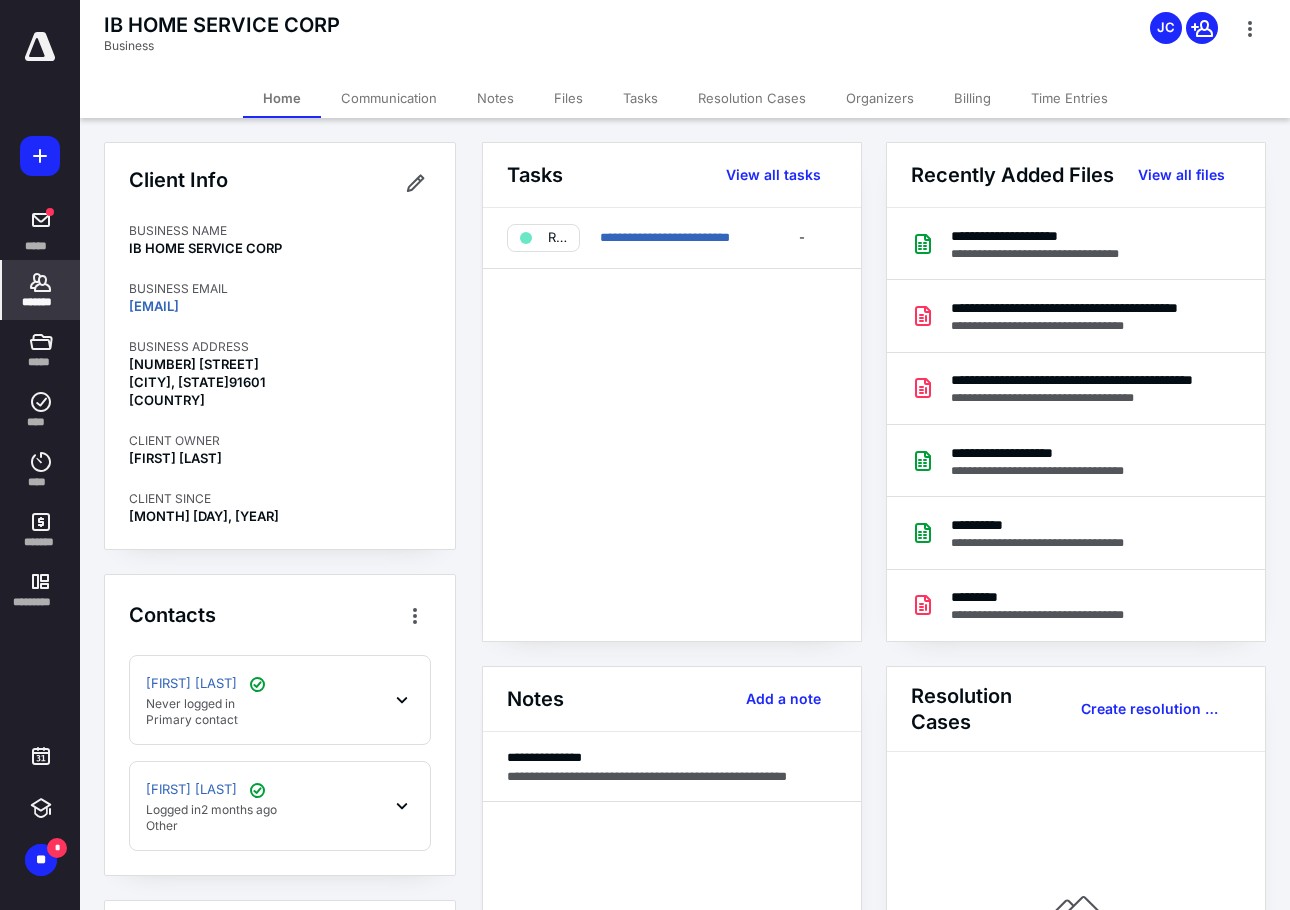 click on "Add event MONDAY [DAY] [MONTH] TUESDAY [DAY] [MONTH] WEDNESDAY [DAY] [MONTH] THURSDAY [DAY] [MONTH] FRIDAY [DAY] [MONTH] Previous 5 days Next 5 days" at bounding box center (885, 884) 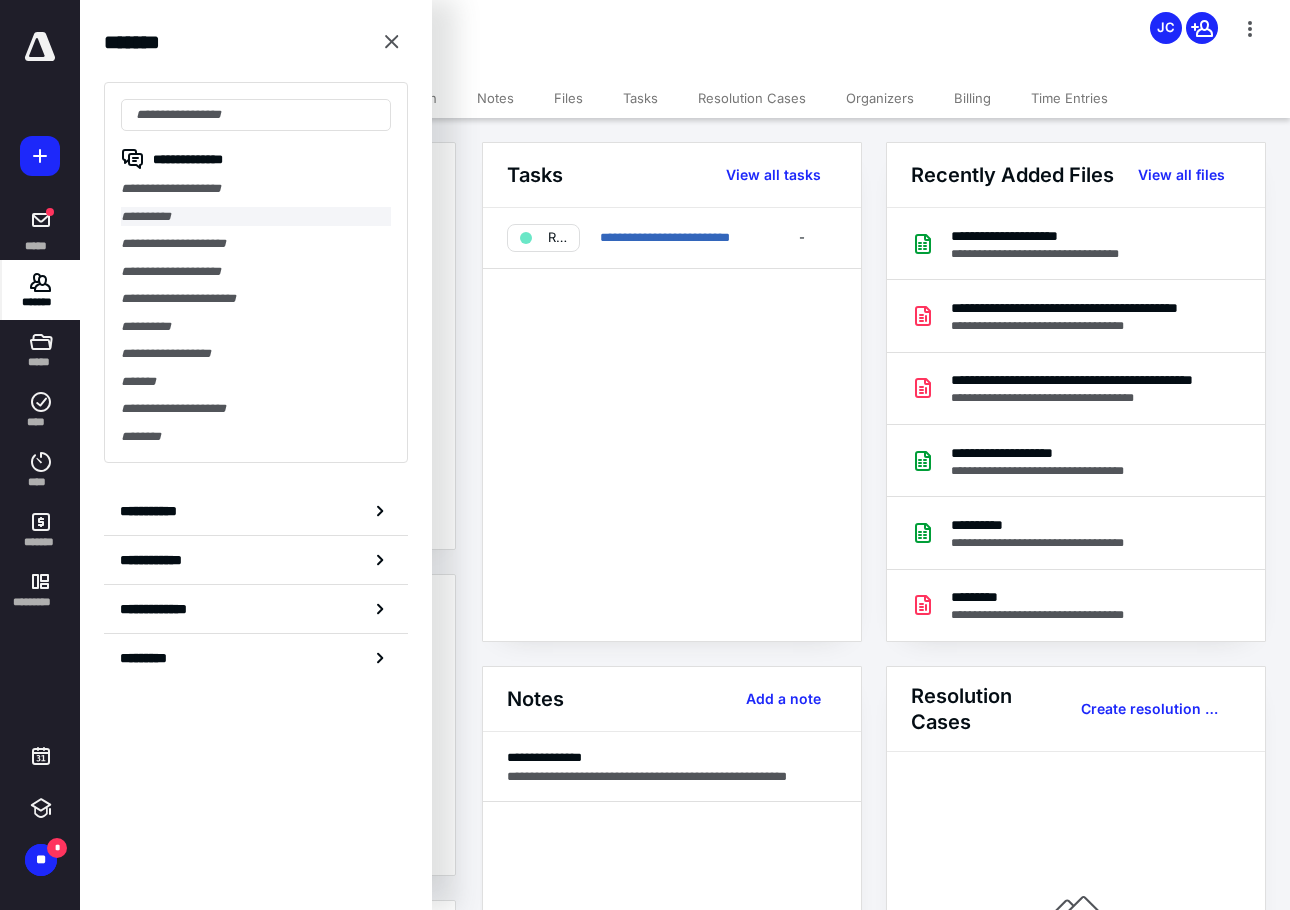 click on "**********" at bounding box center (256, 217) 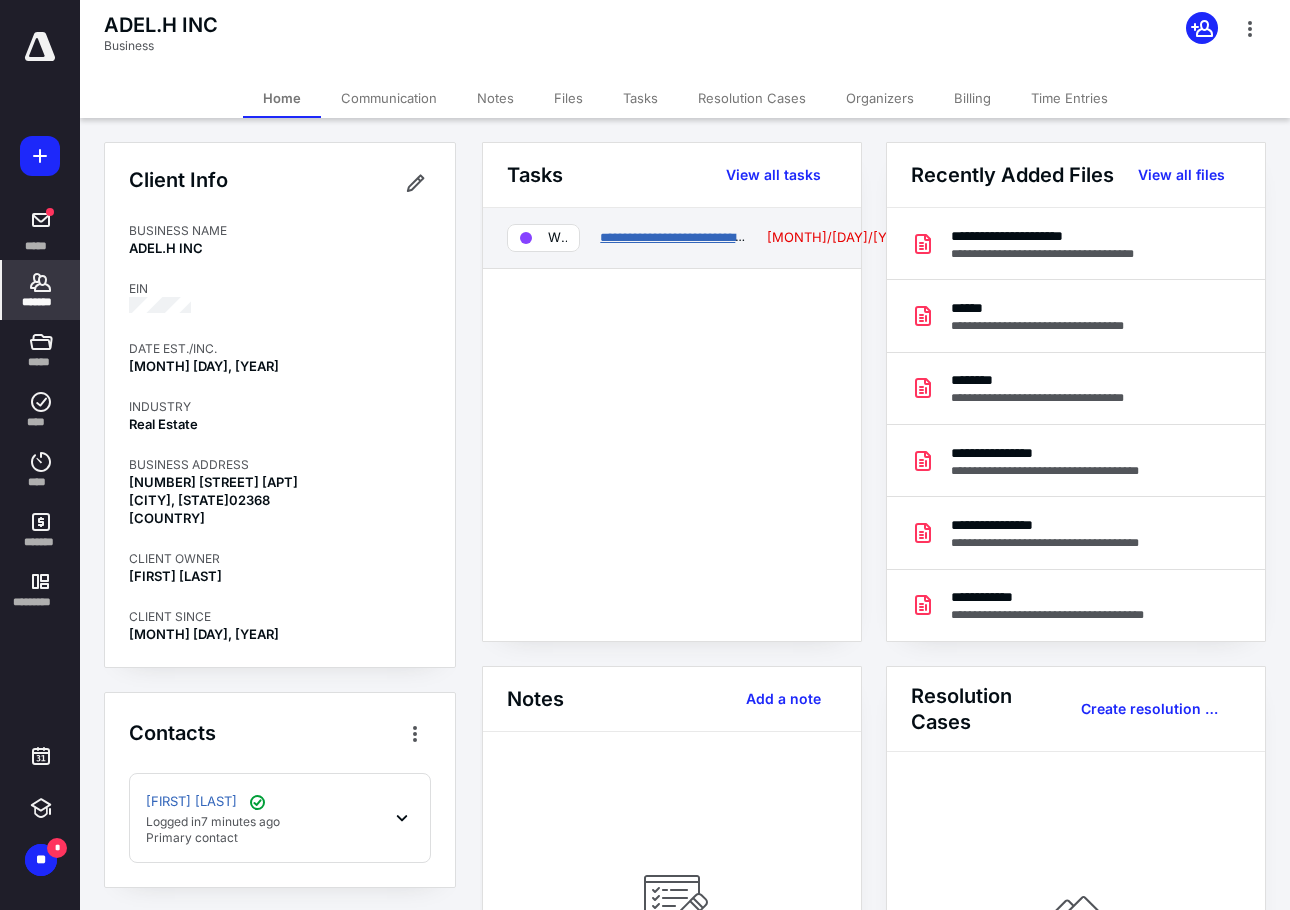 click on "**********" at bounding box center (677, 237) 